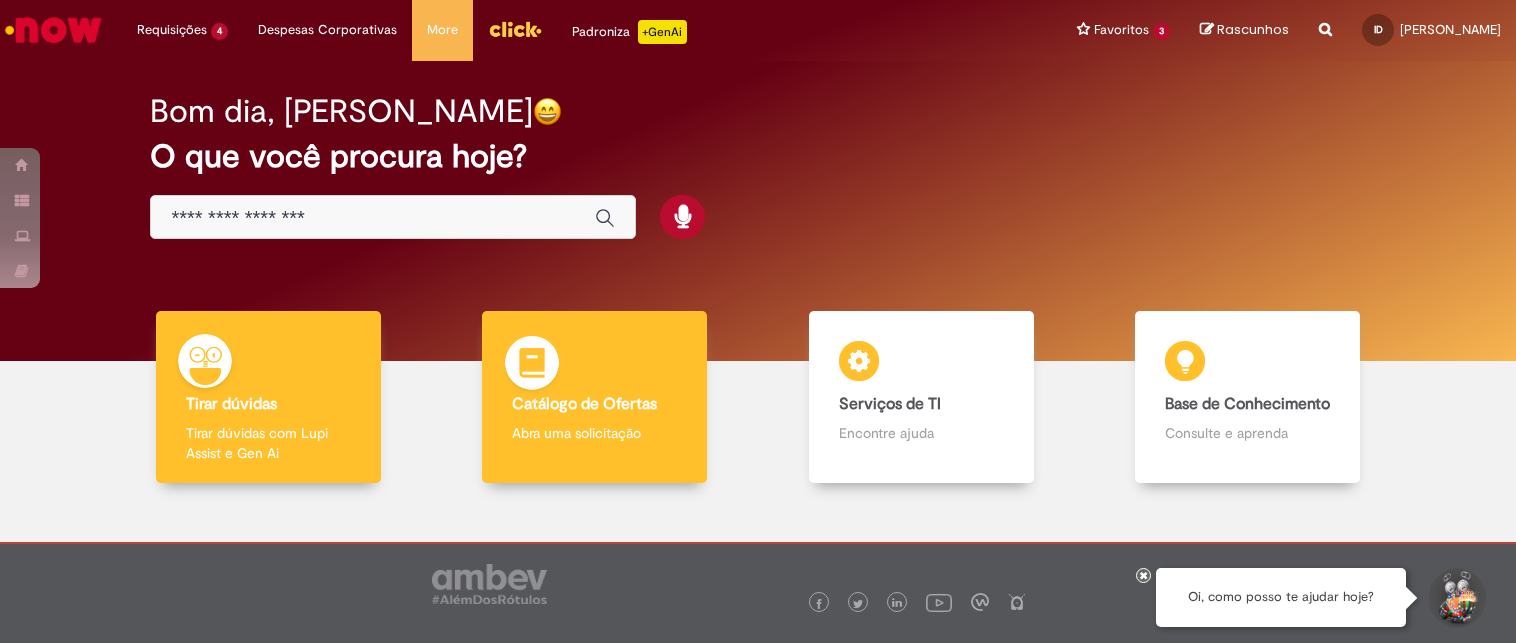 scroll, scrollTop: 0, scrollLeft: 0, axis: both 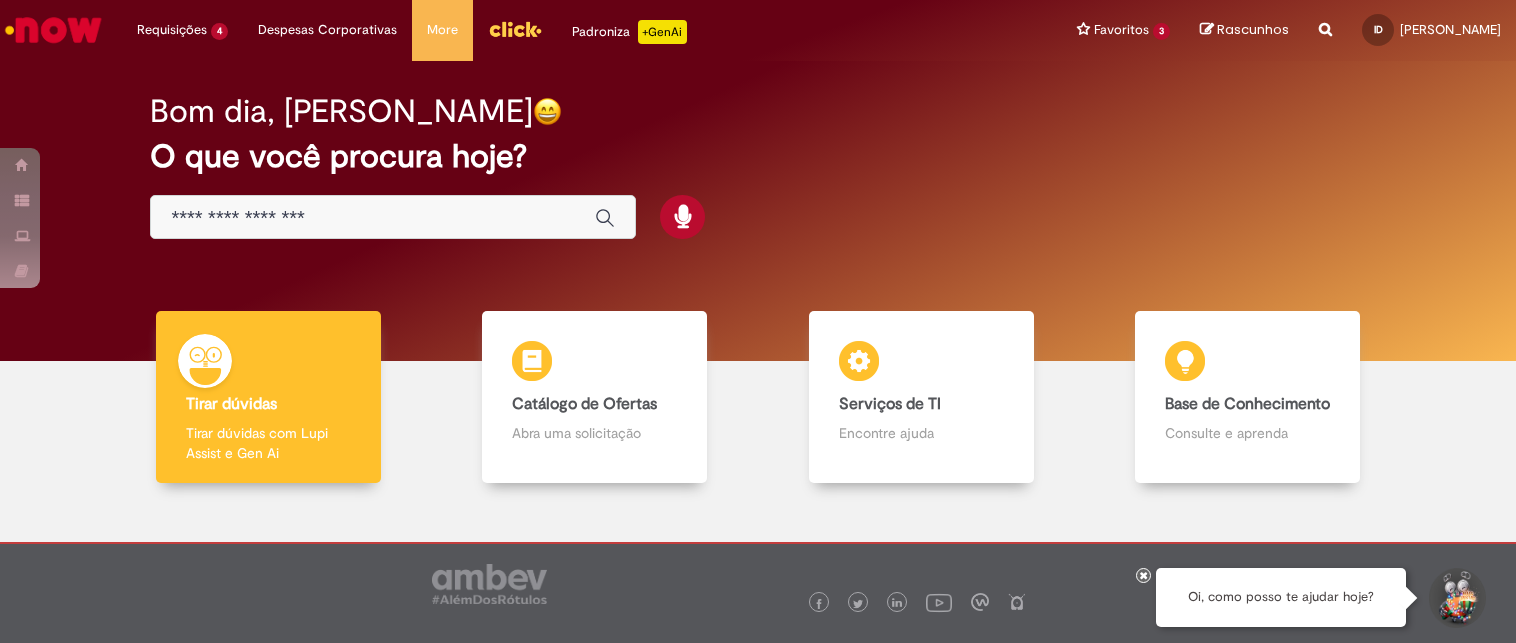 click at bounding box center [373, 218] 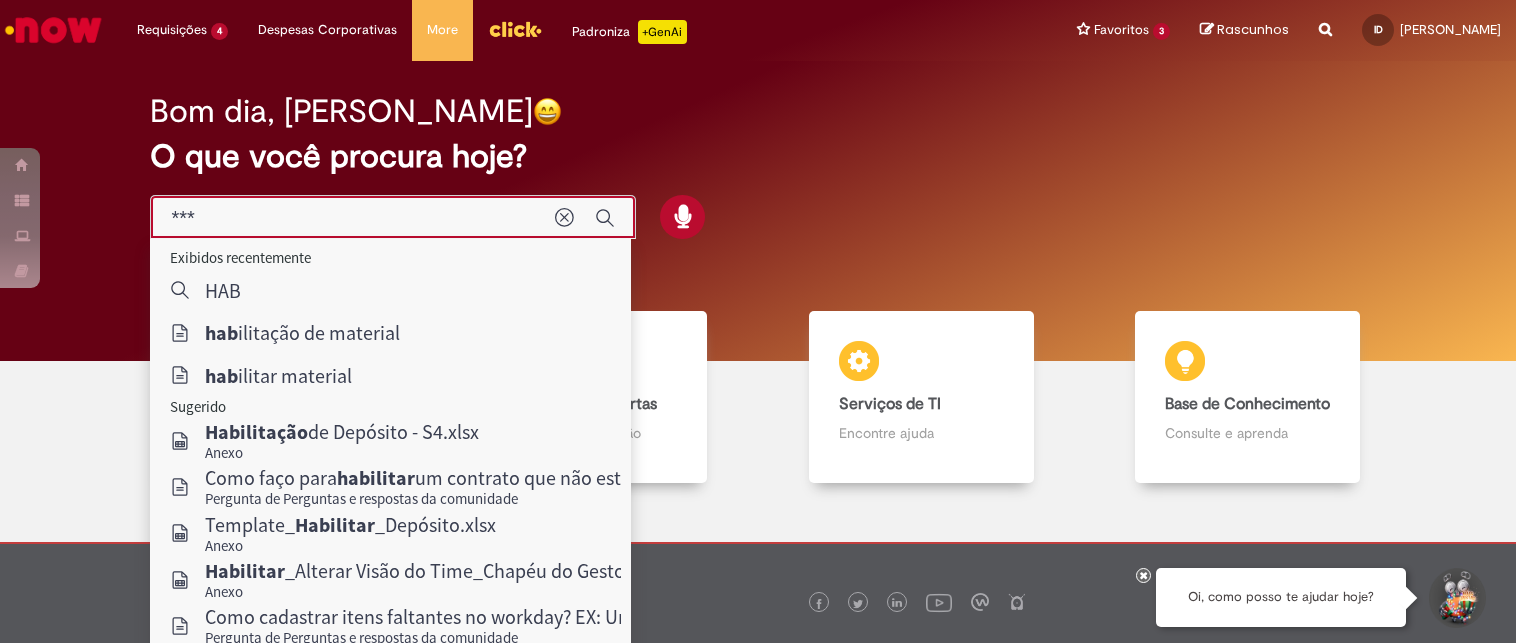 type on "**********" 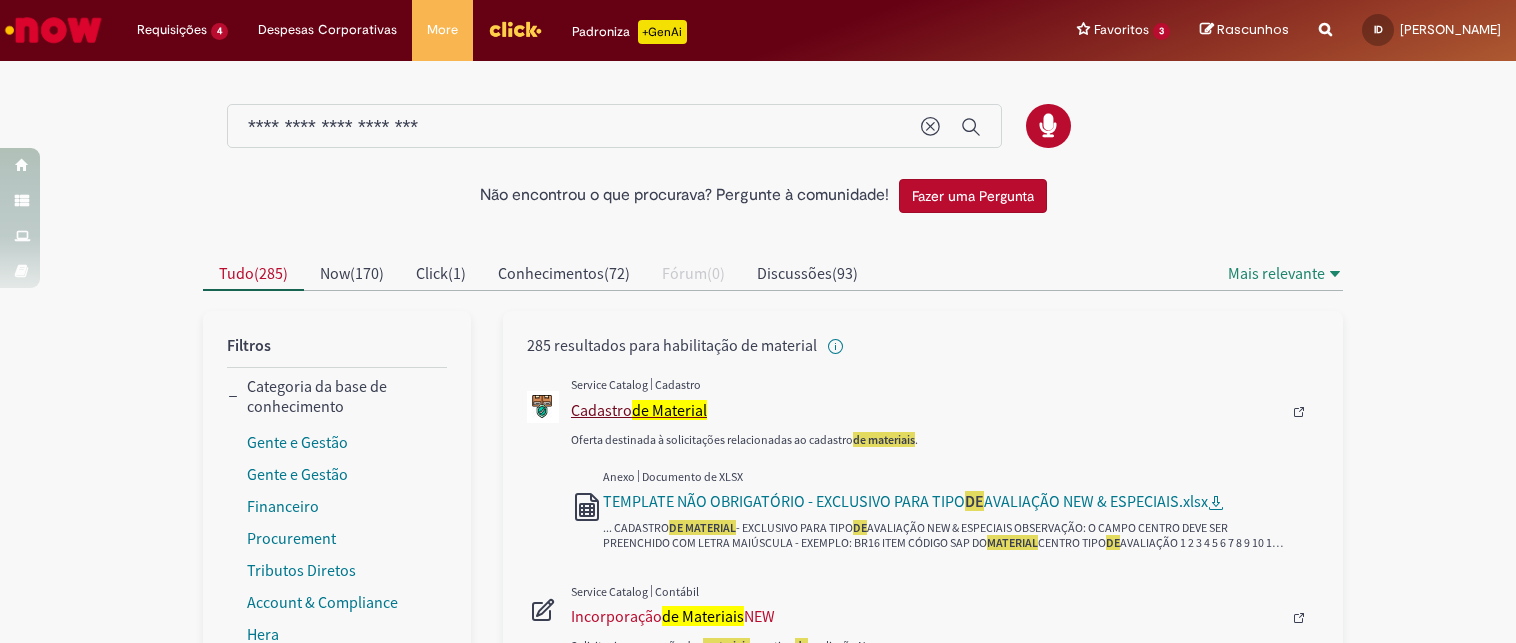 click on "Cadastro  de Material" at bounding box center (926, 410) 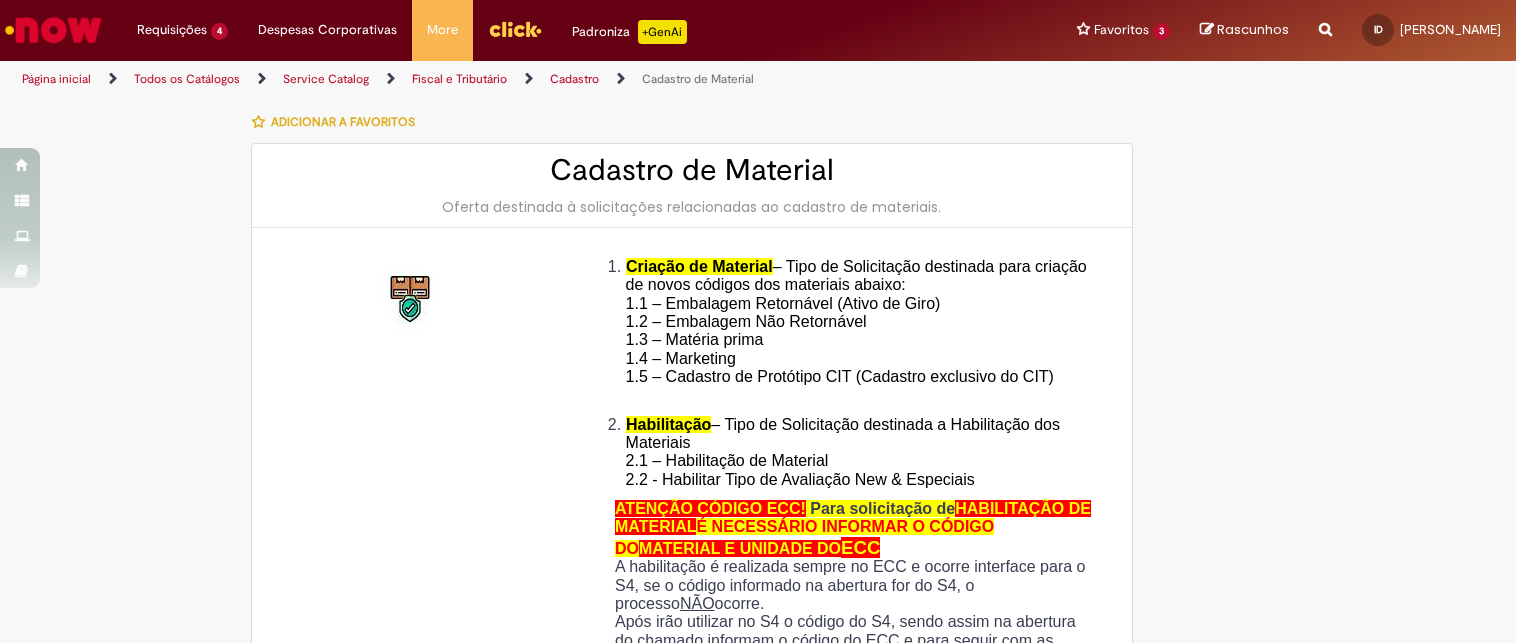 type on "********" 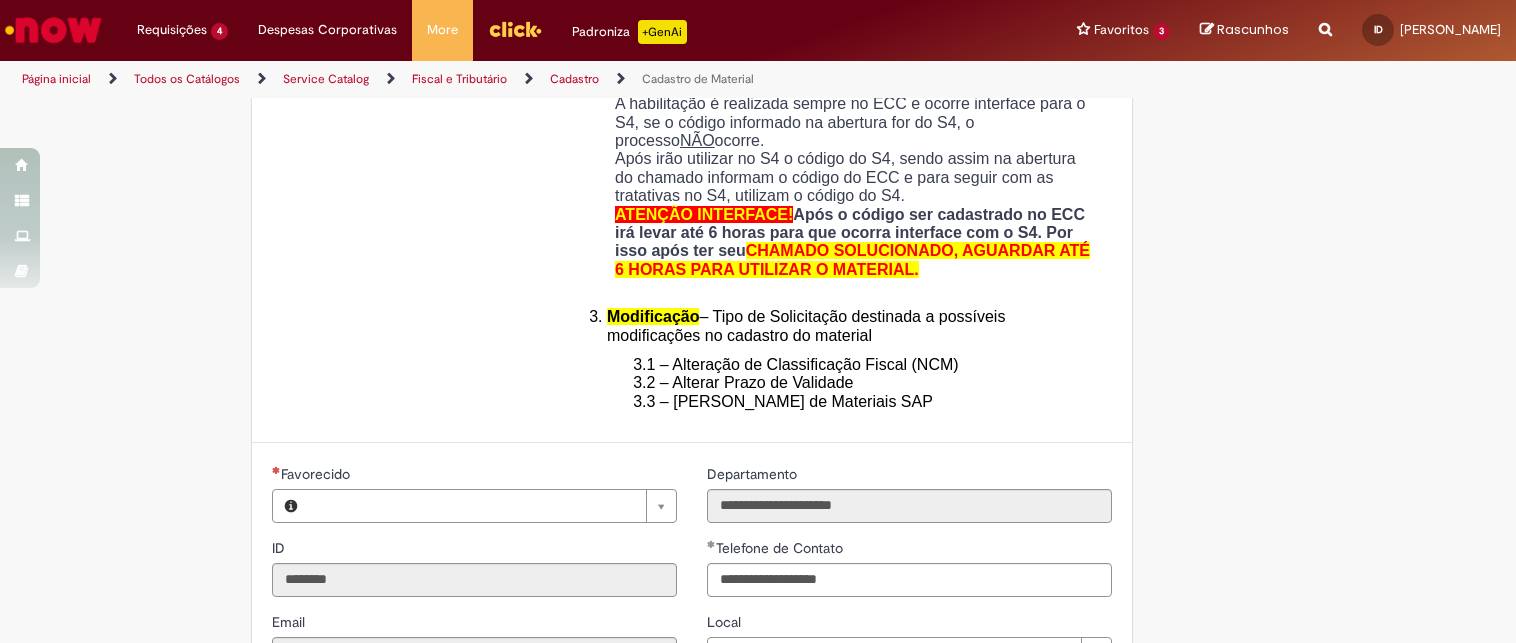 type on "**********" 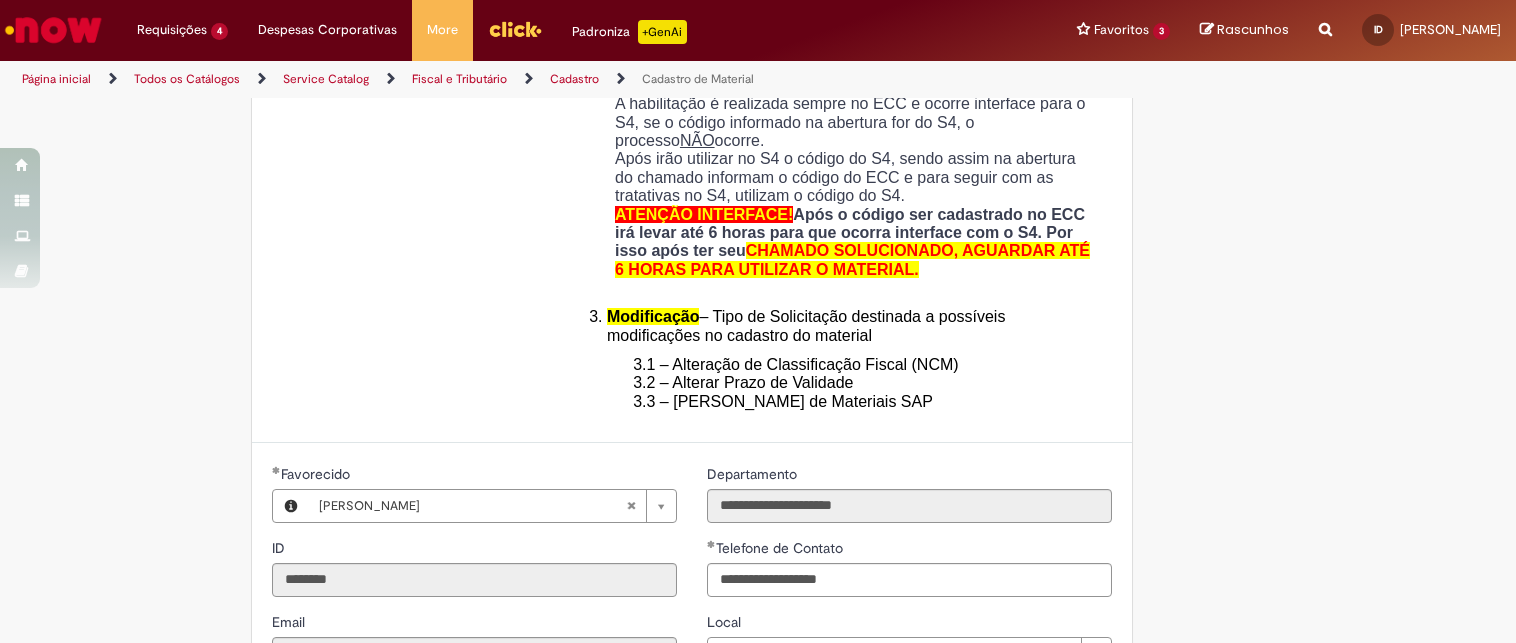 scroll, scrollTop: 833, scrollLeft: 0, axis: vertical 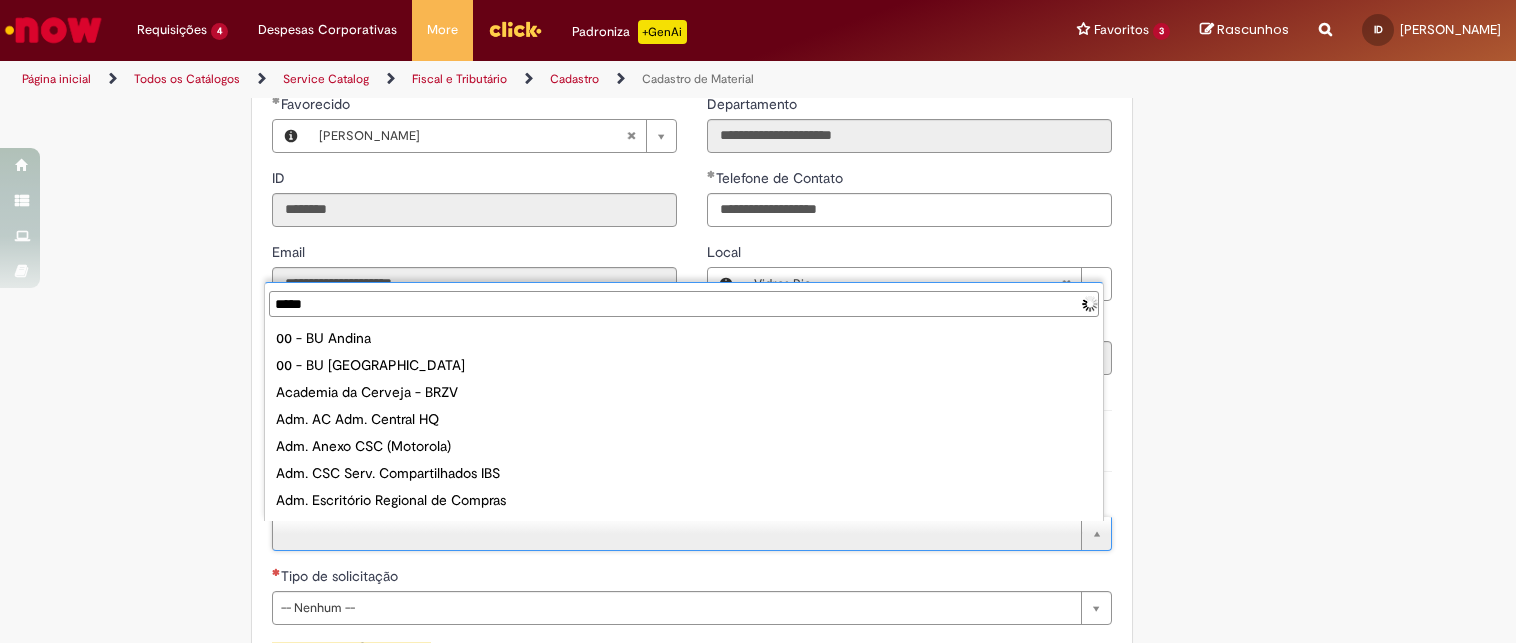 type on "******" 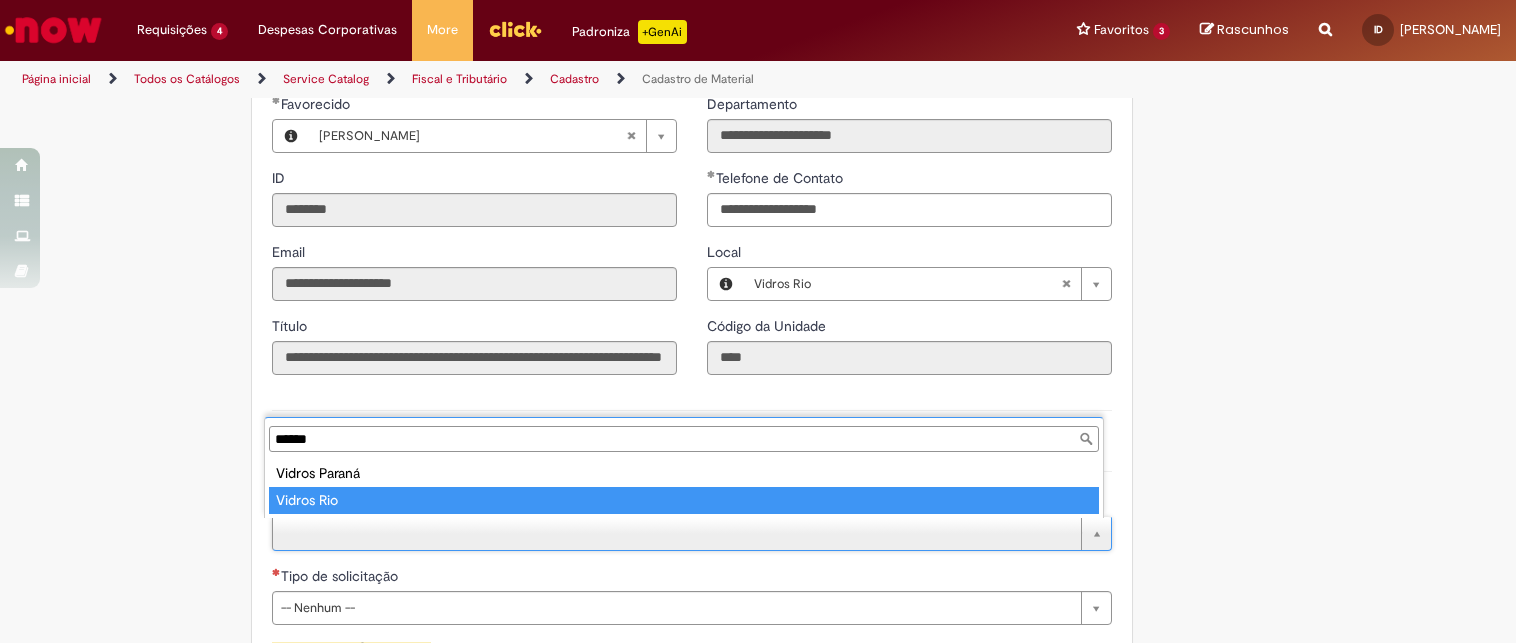 type on "**********" 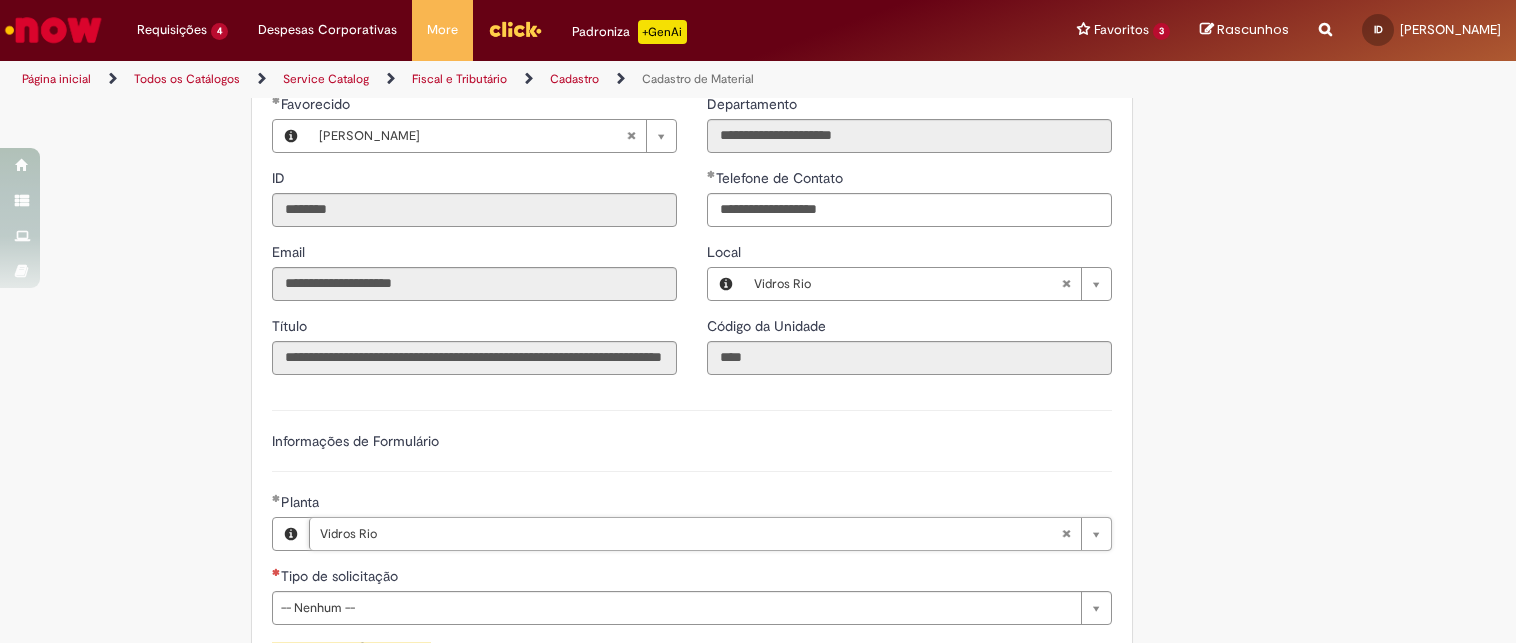 scroll, scrollTop: 1110, scrollLeft: 0, axis: vertical 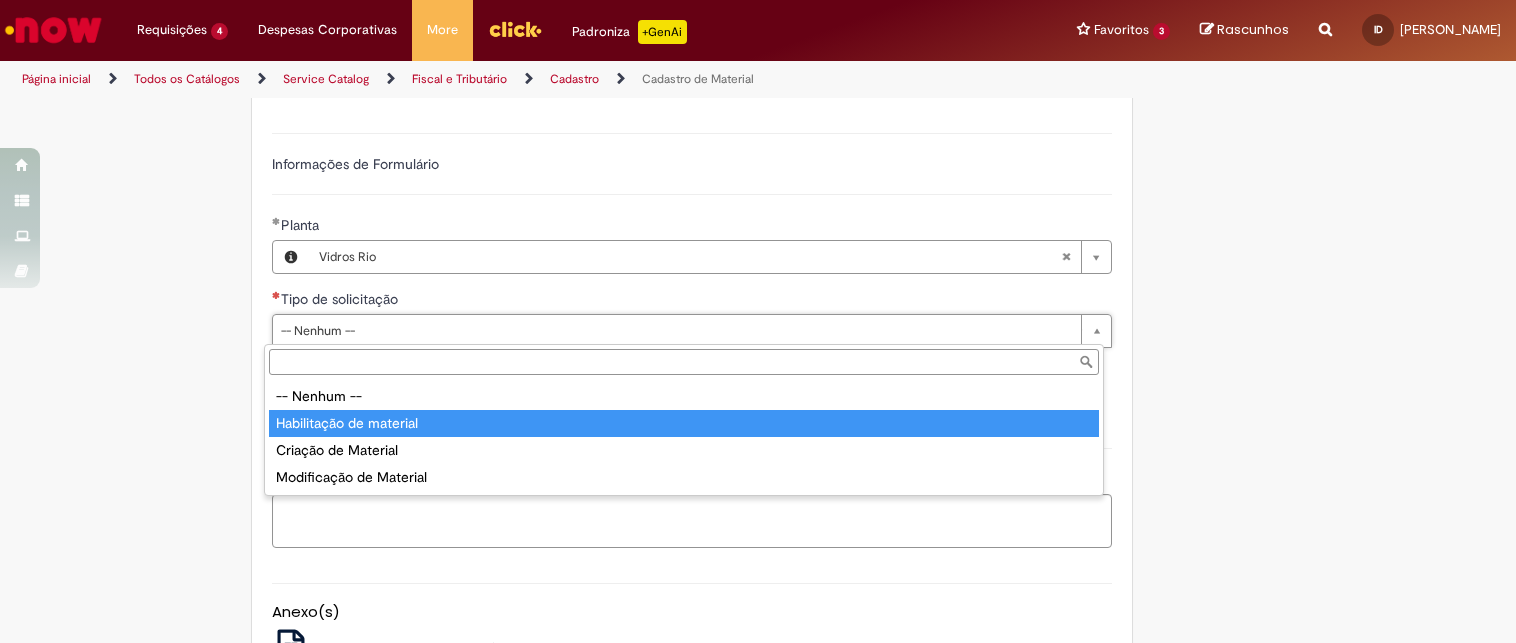 type on "**********" 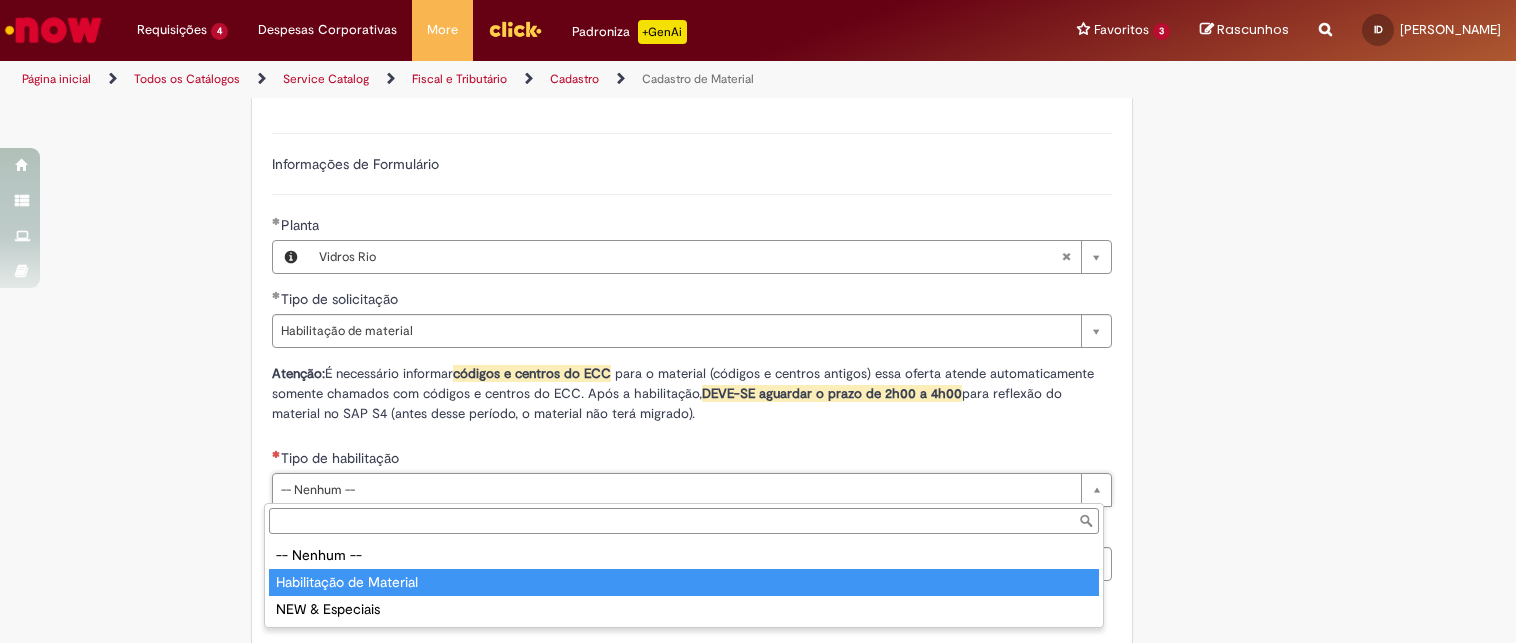 type on "**********" 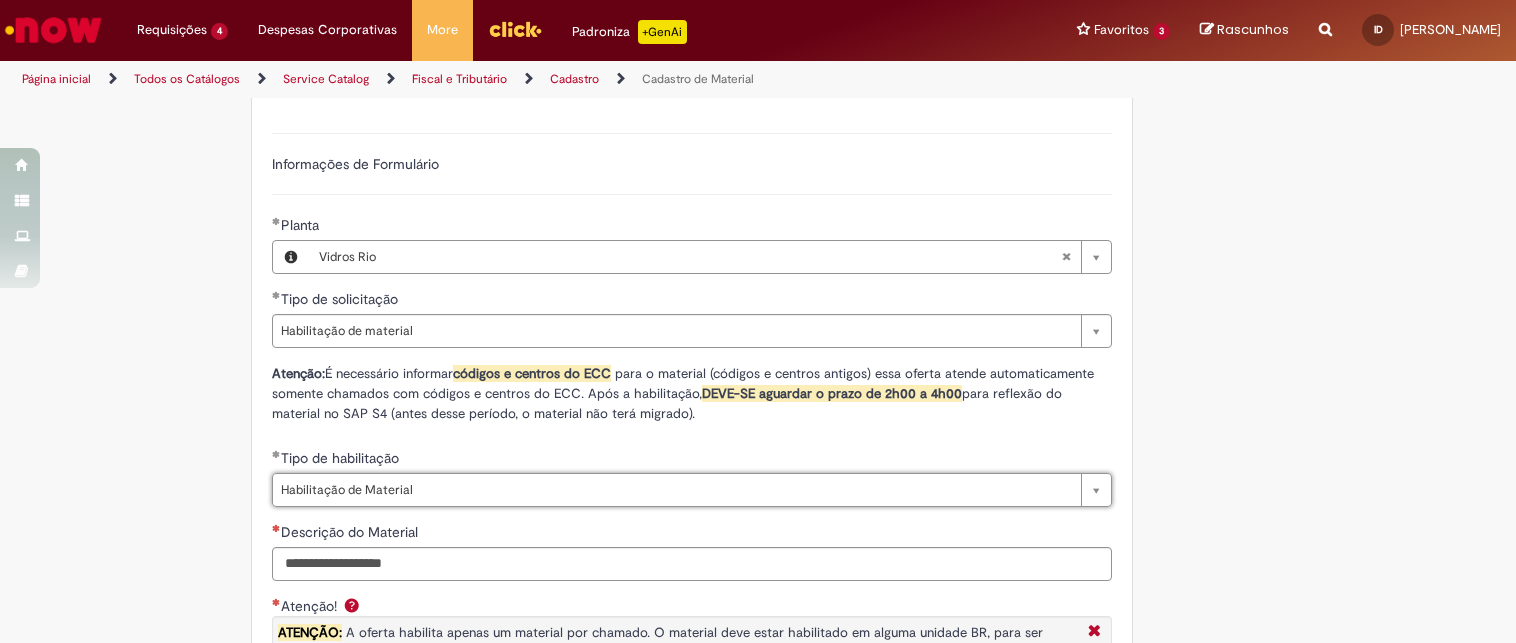 scroll, scrollTop: 1295, scrollLeft: 0, axis: vertical 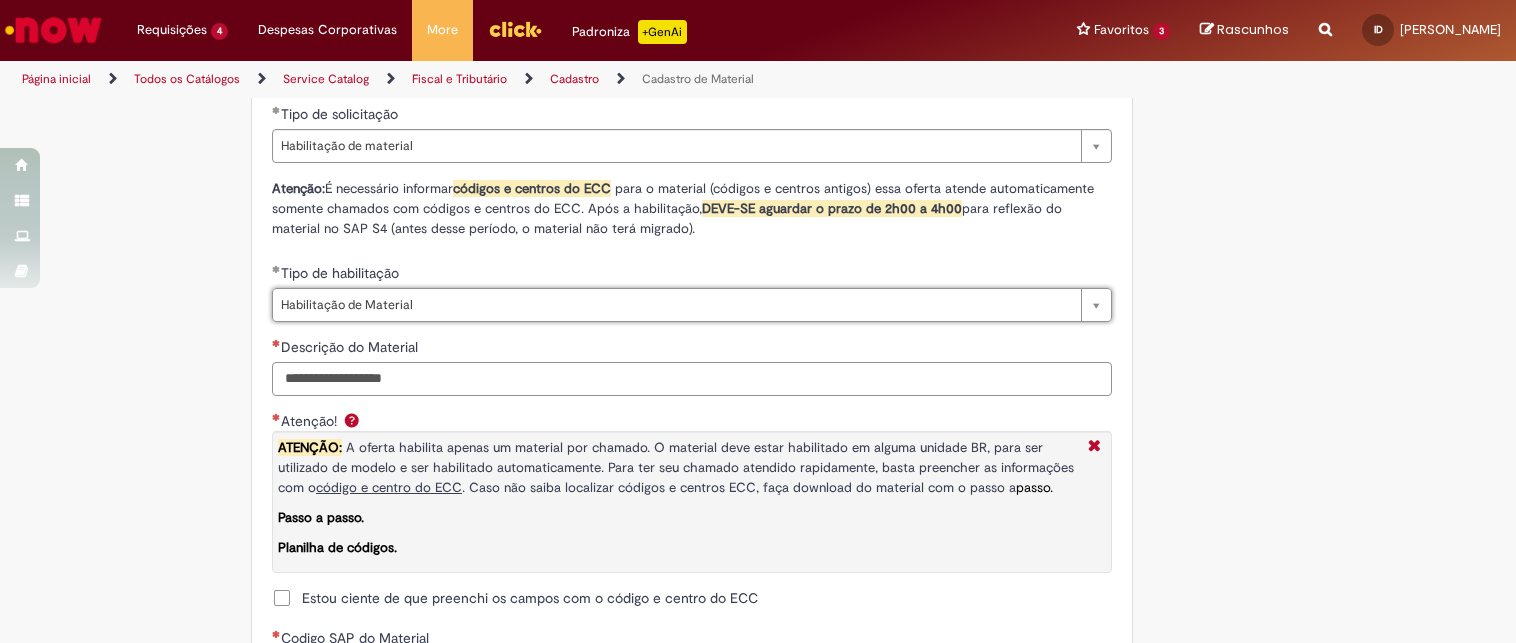 click on "Descrição do Material" at bounding box center [692, 379] 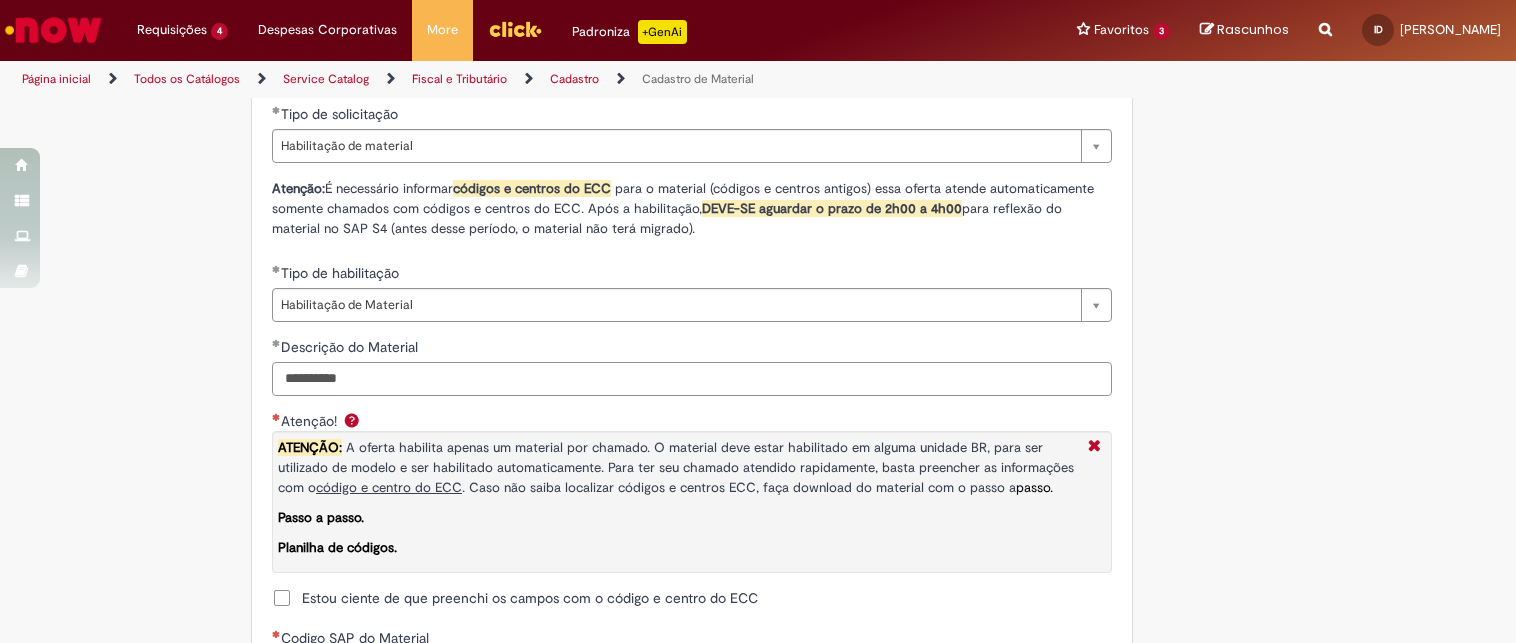 scroll, scrollTop: 1480, scrollLeft: 0, axis: vertical 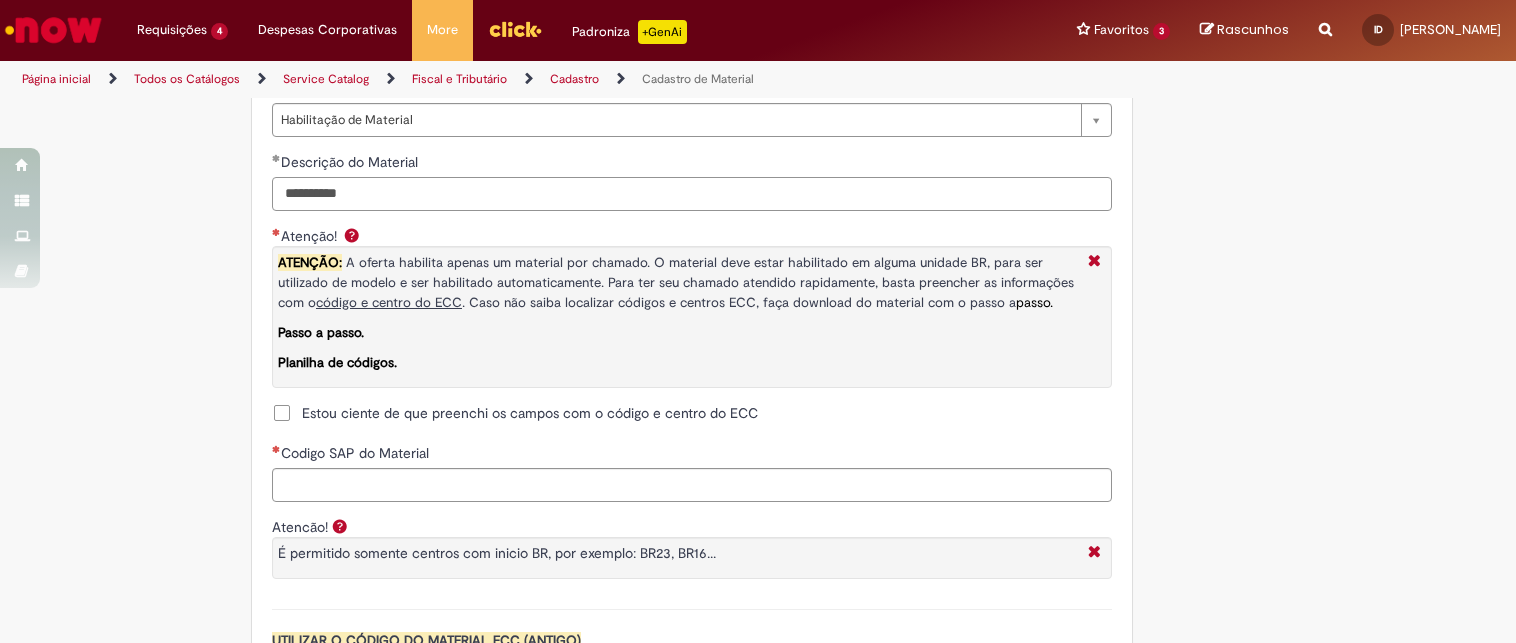type on "**********" 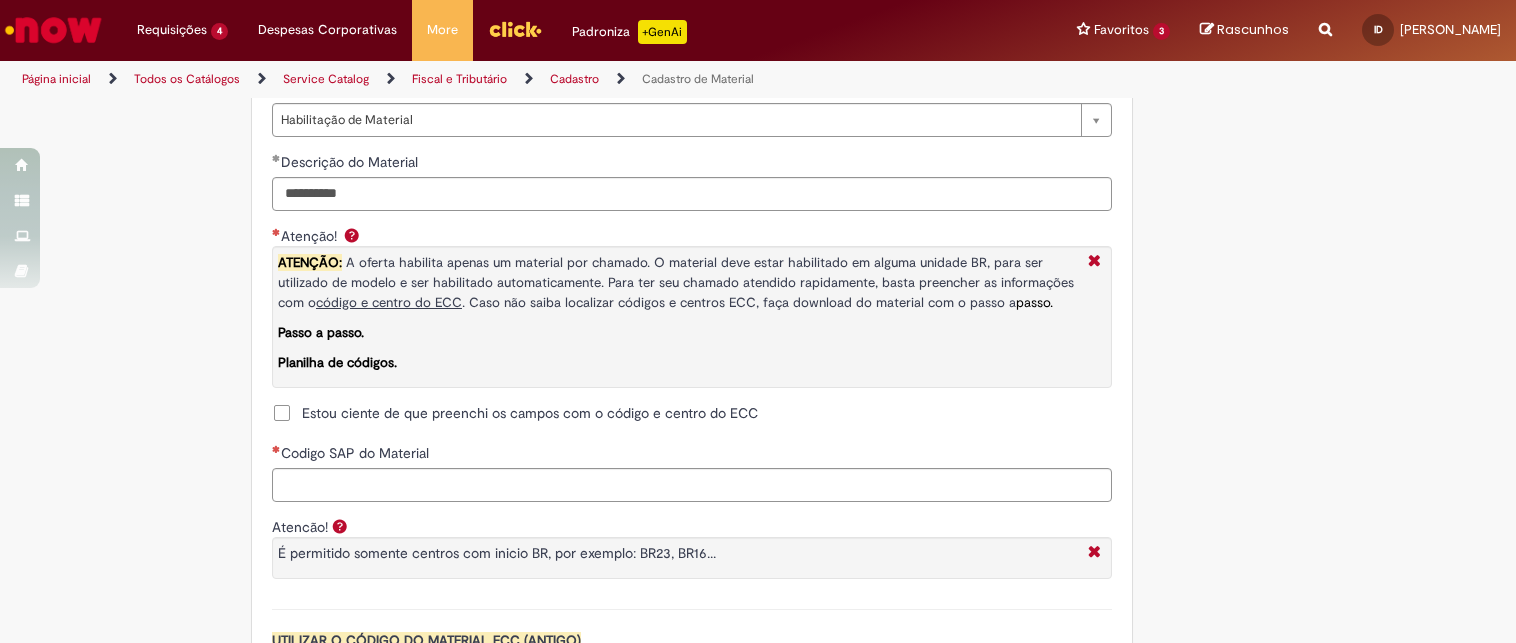 click on "Estou ciente de que preenchi os campos com o código e centro do ECC" at bounding box center (530, 413) 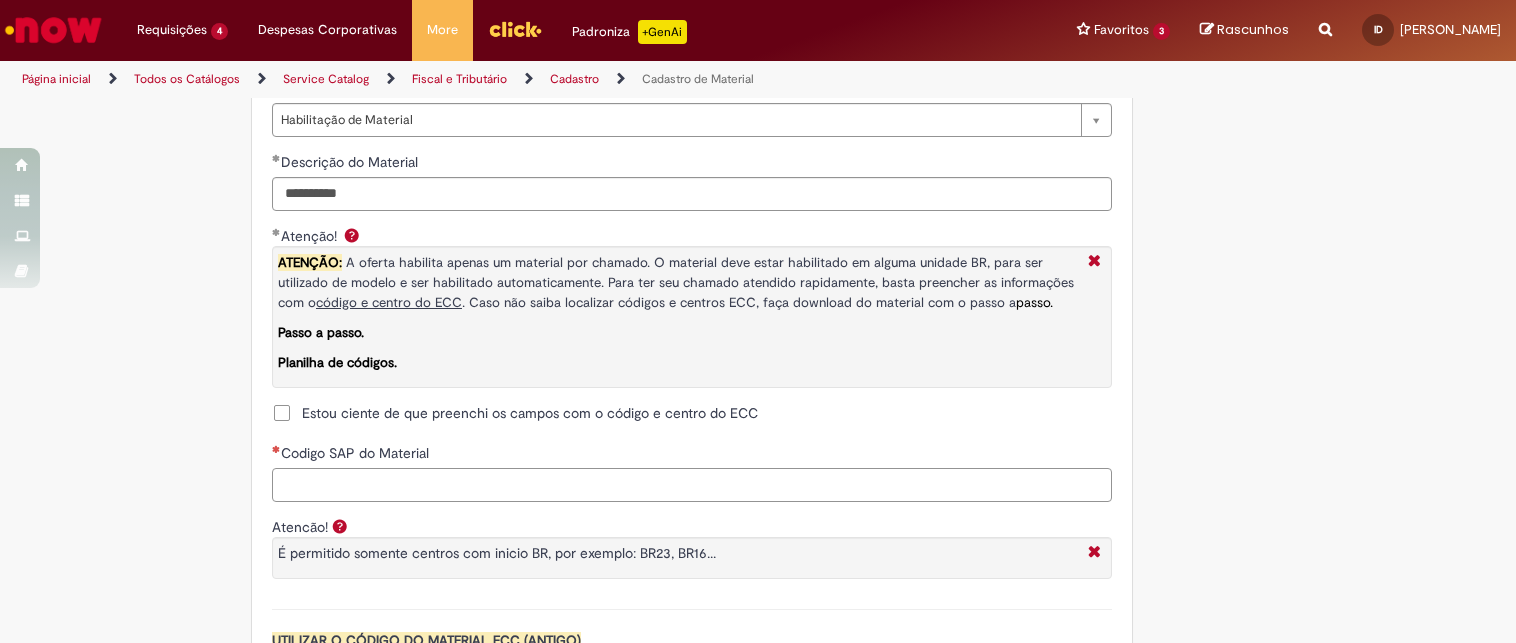 click on "Codigo SAP do Material" at bounding box center [692, 485] 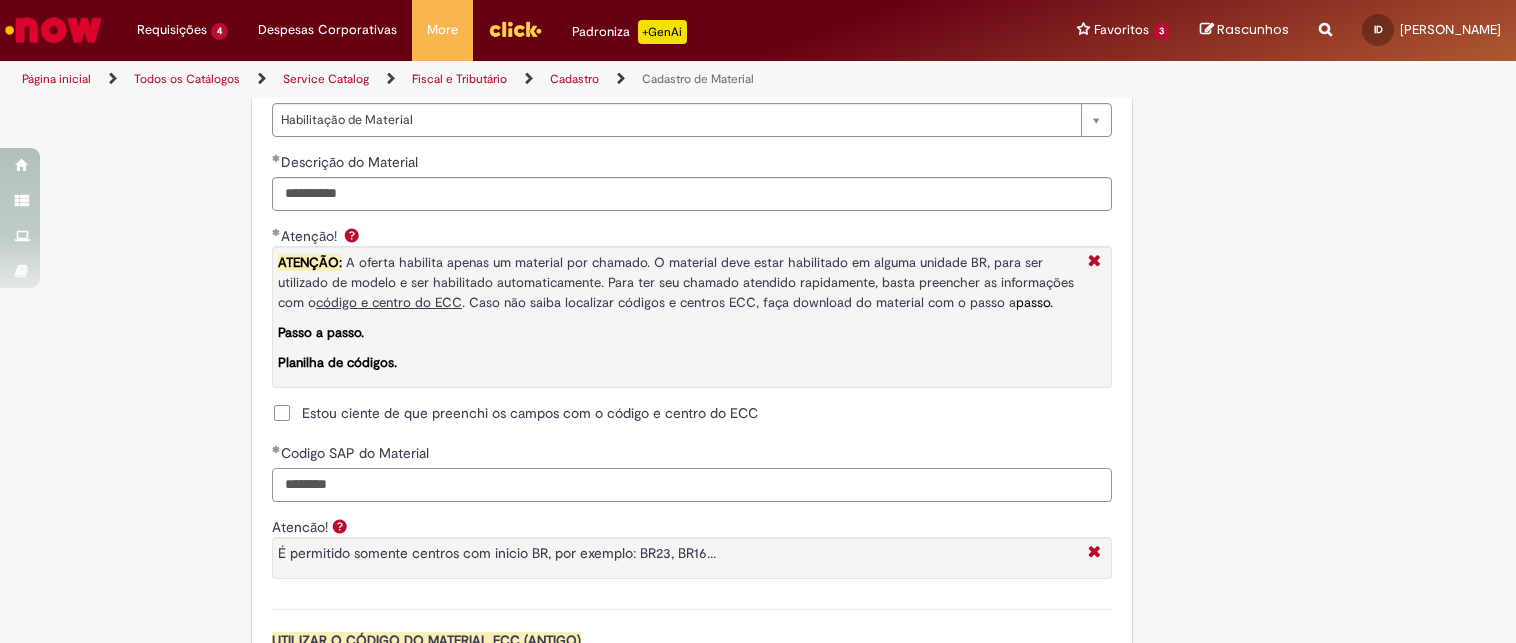type on "********" 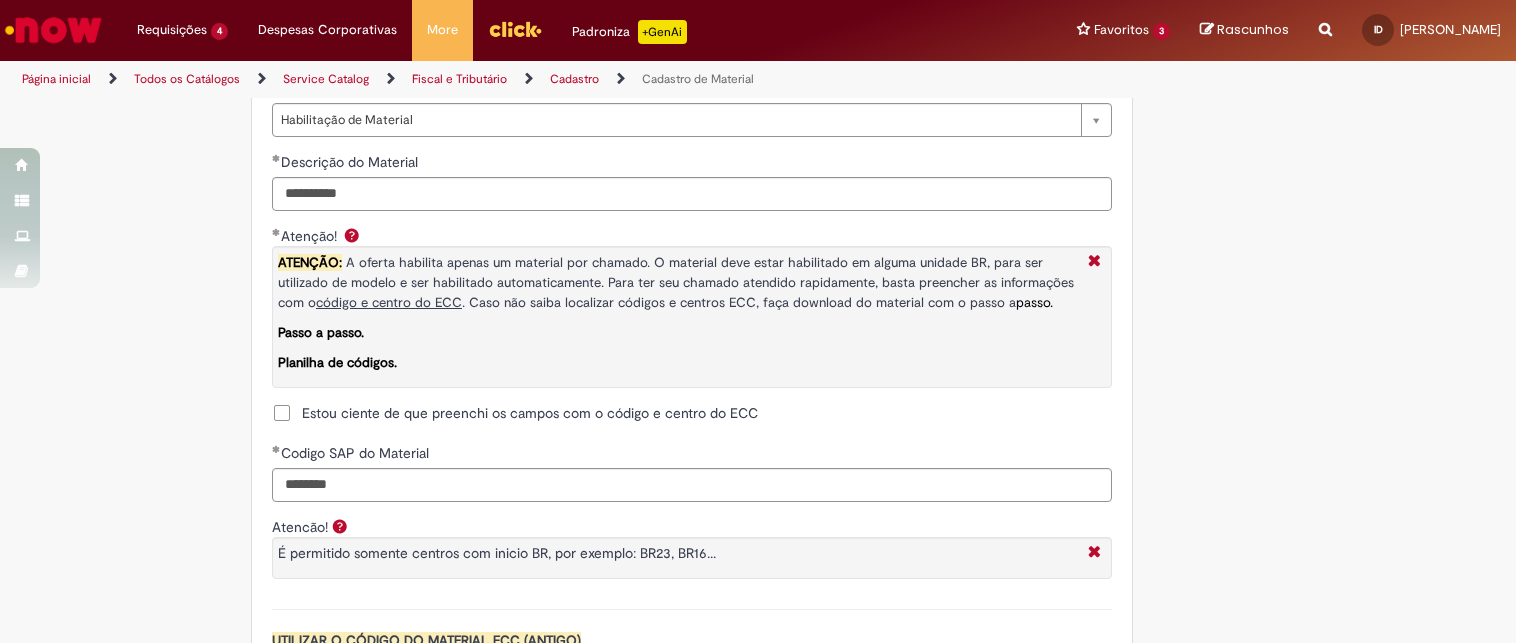 click on "Atencão! É permitido somente centros com inicio BR, por exemplo: BR23, BR16..." at bounding box center (692, 563) 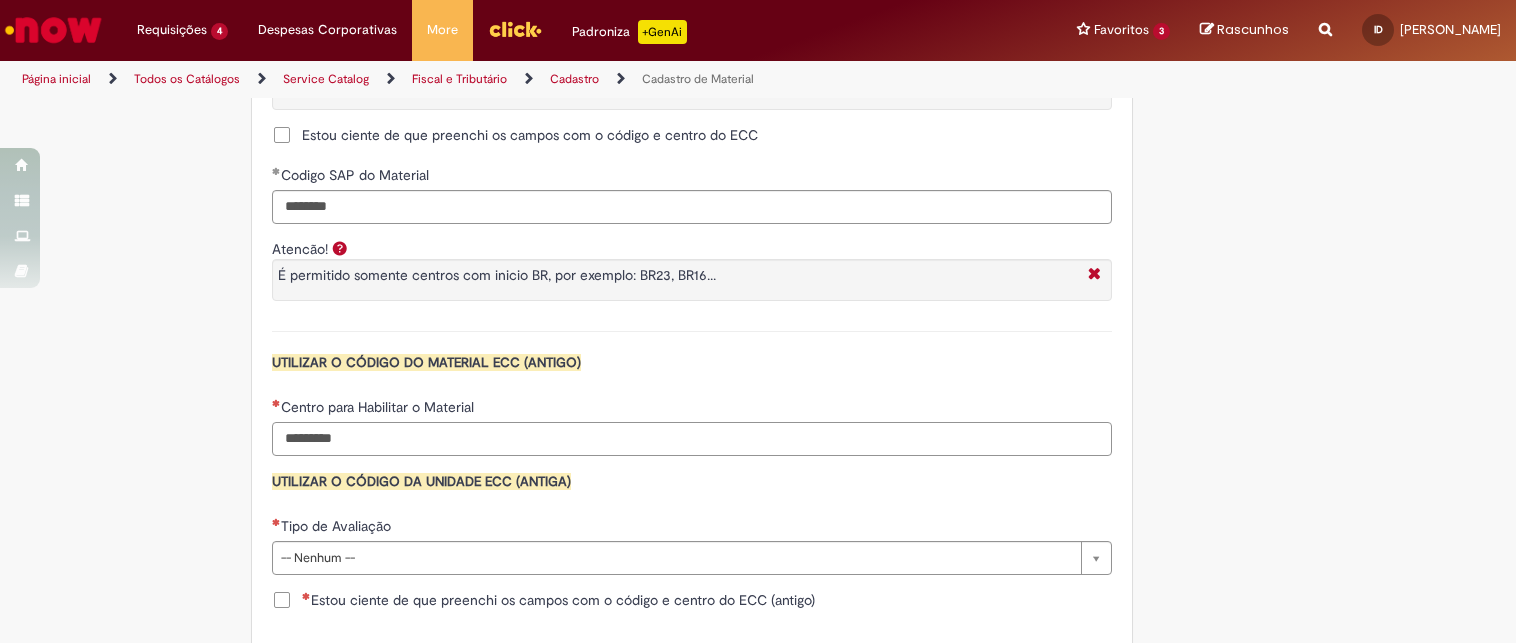 click on "Centro para Habilitar o Material" at bounding box center (692, 439) 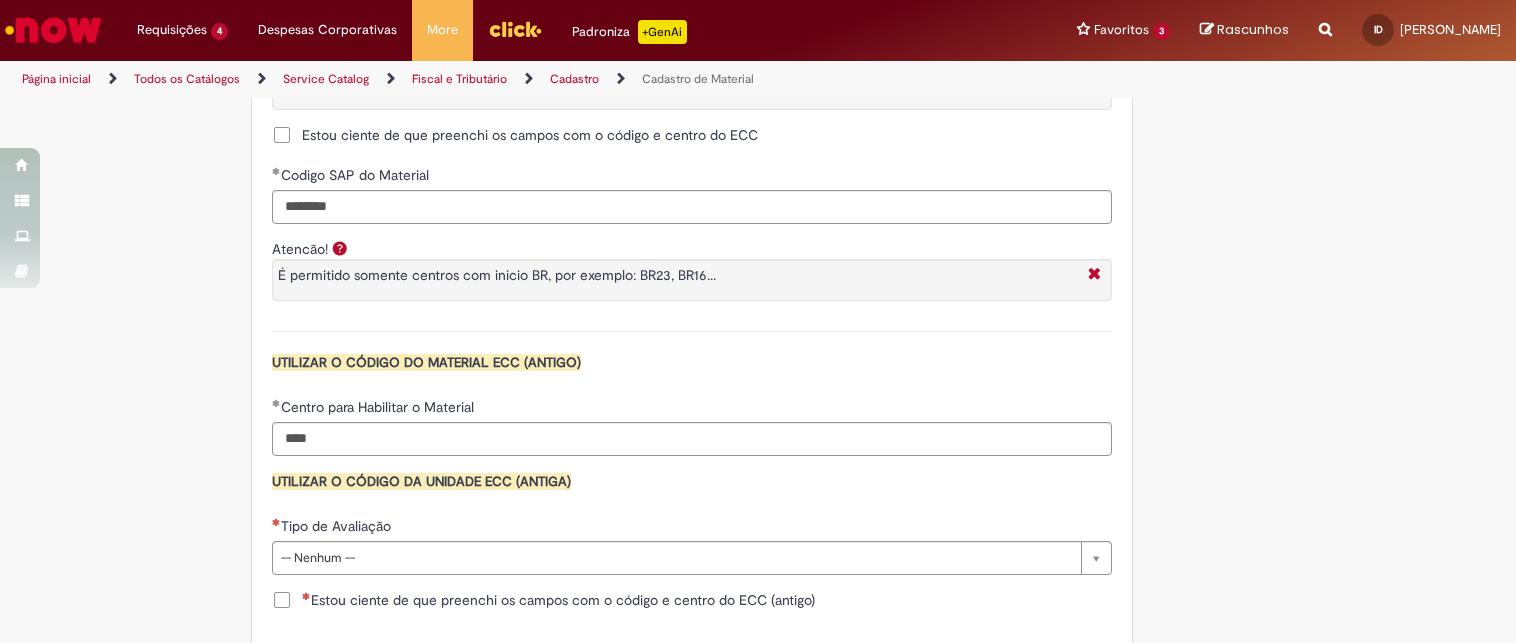 type on "****" 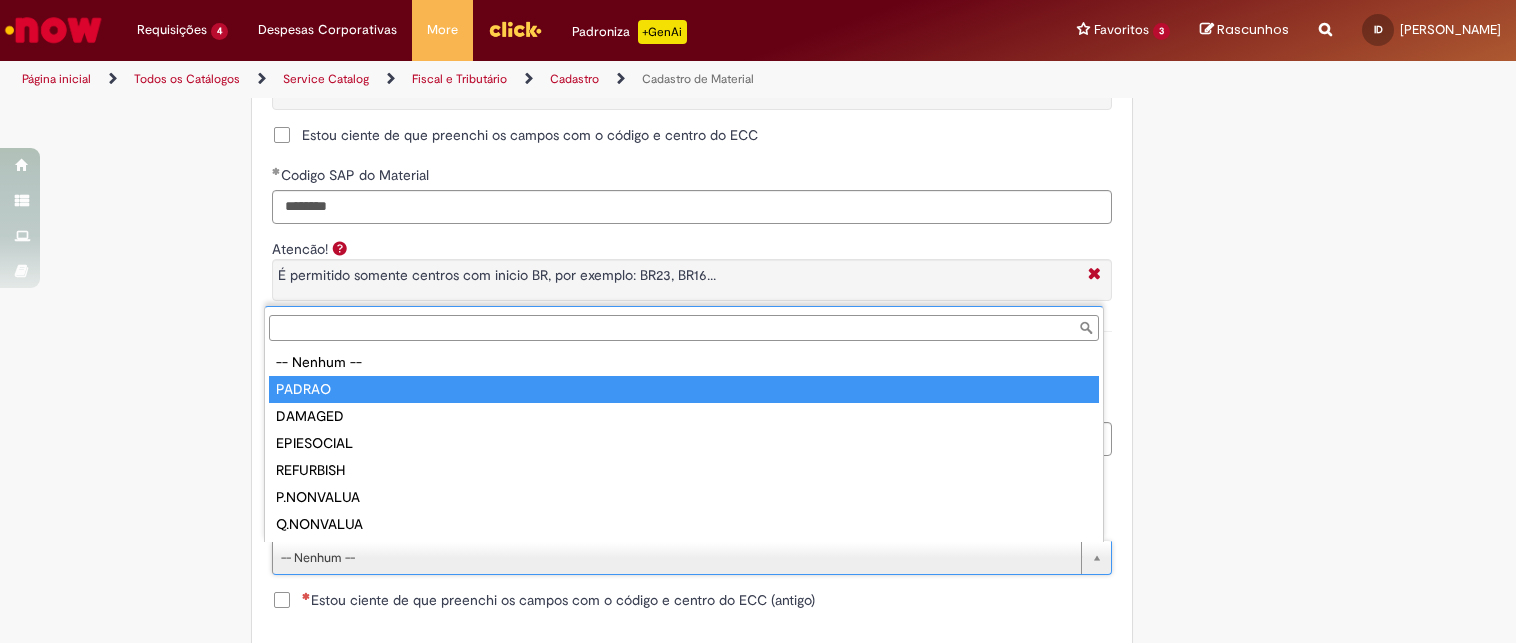type on "******" 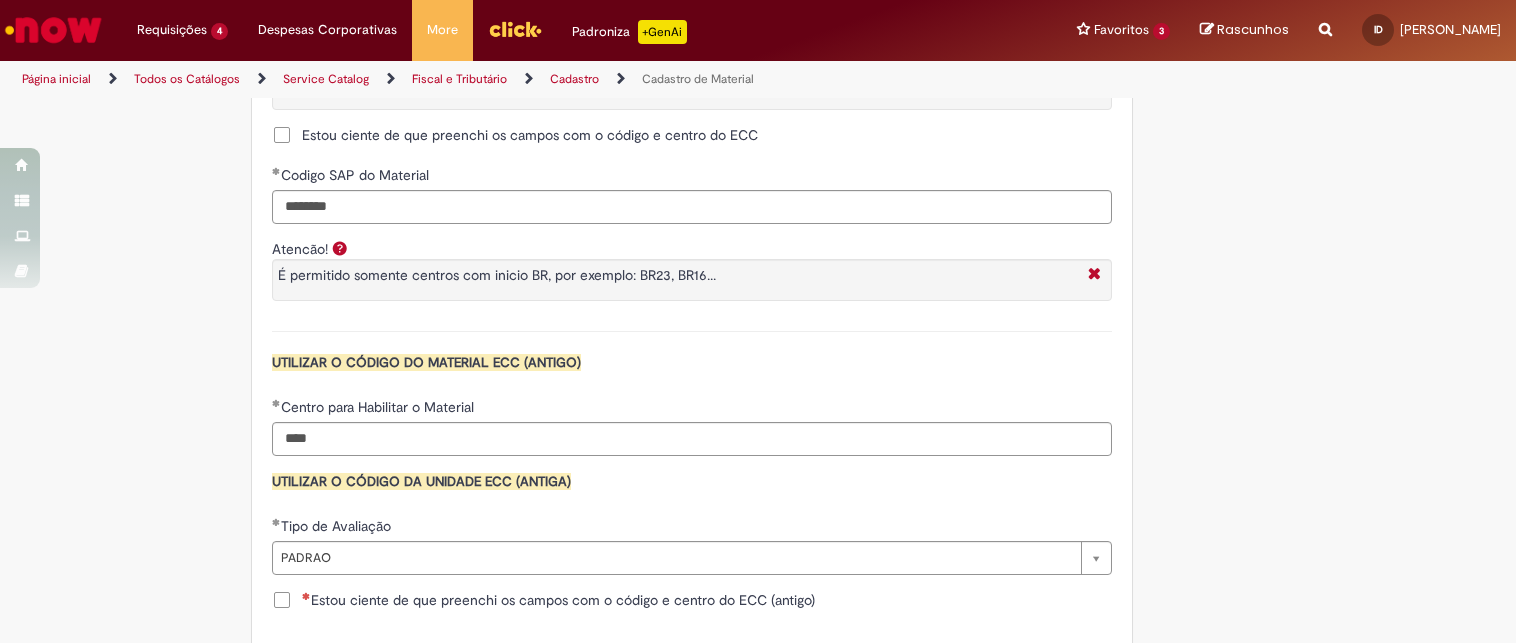 click on "Estou ciente de que preenchi os campos com o código e centro do ECC  (antigo)" at bounding box center [558, 600] 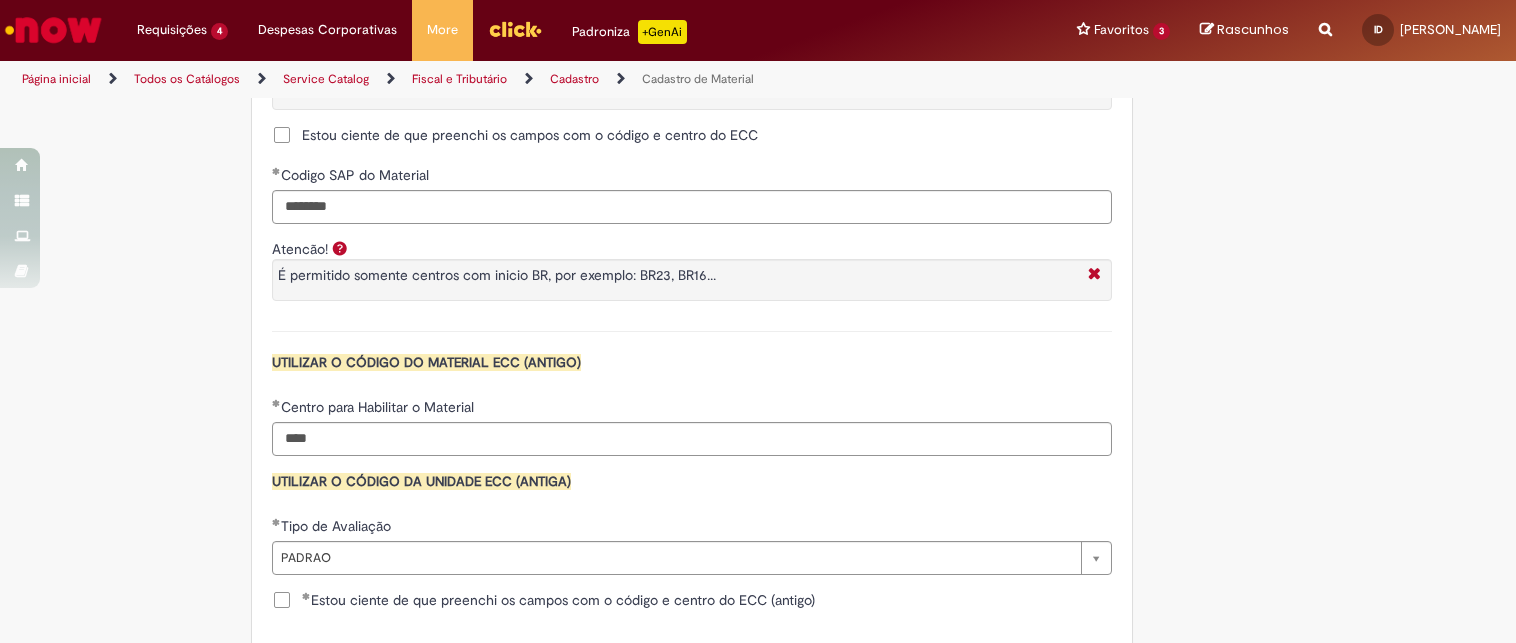 scroll, scrollTop: 2035, scrollLeft: 0, axis: vertical 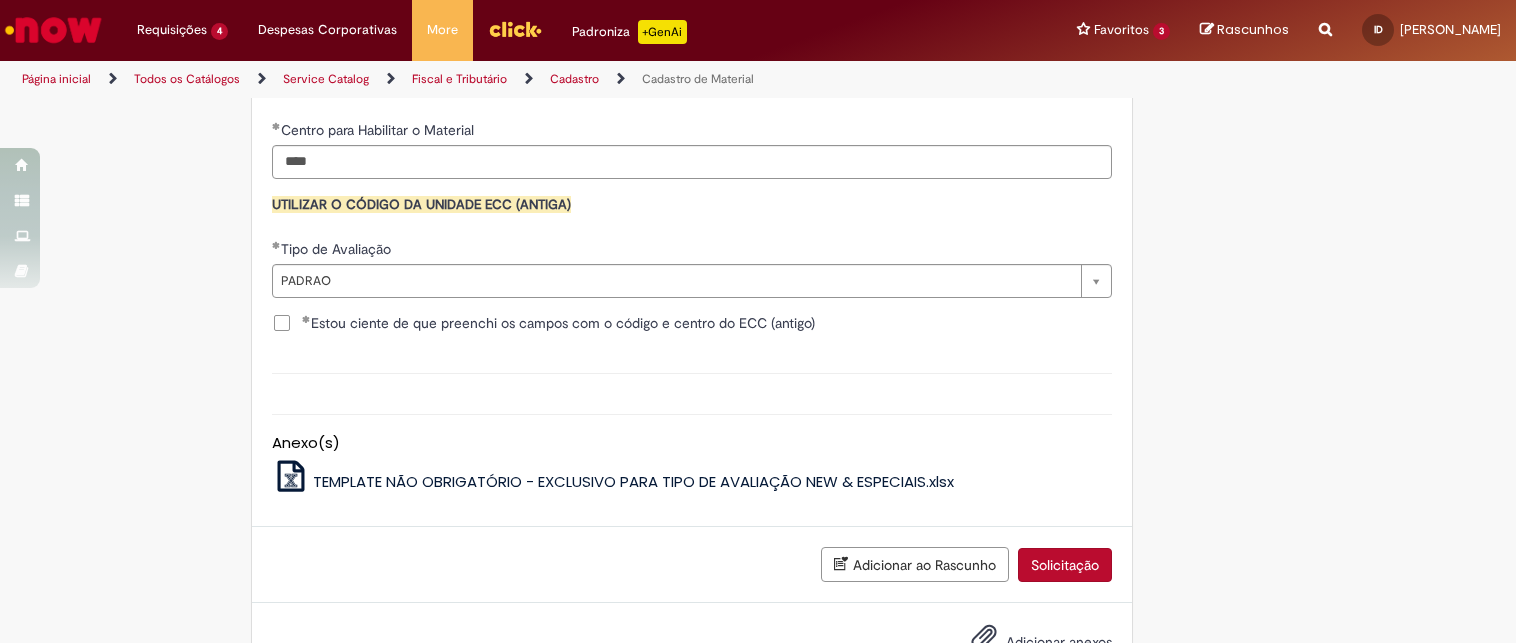 click on "Solicitação" at bounding box center (1065, 565) 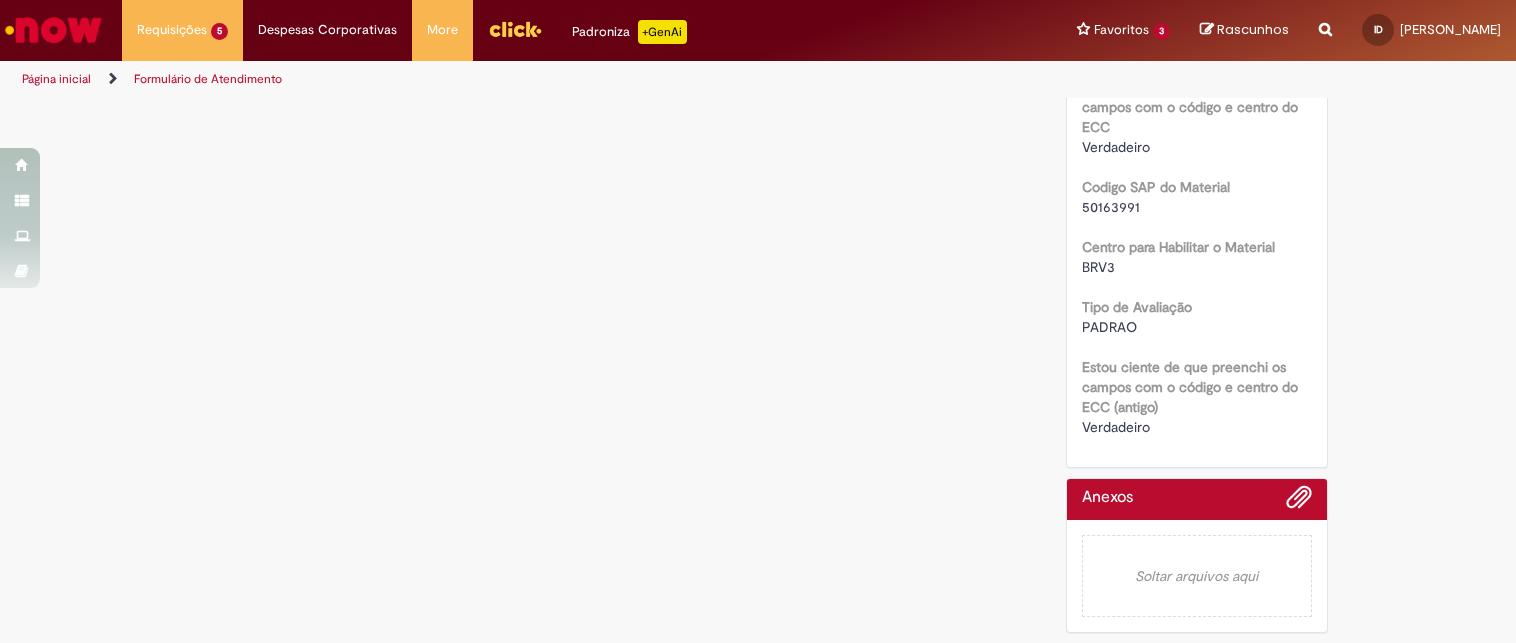 scroll, scrollTop: 0, scrollLeft: 0, axis: both 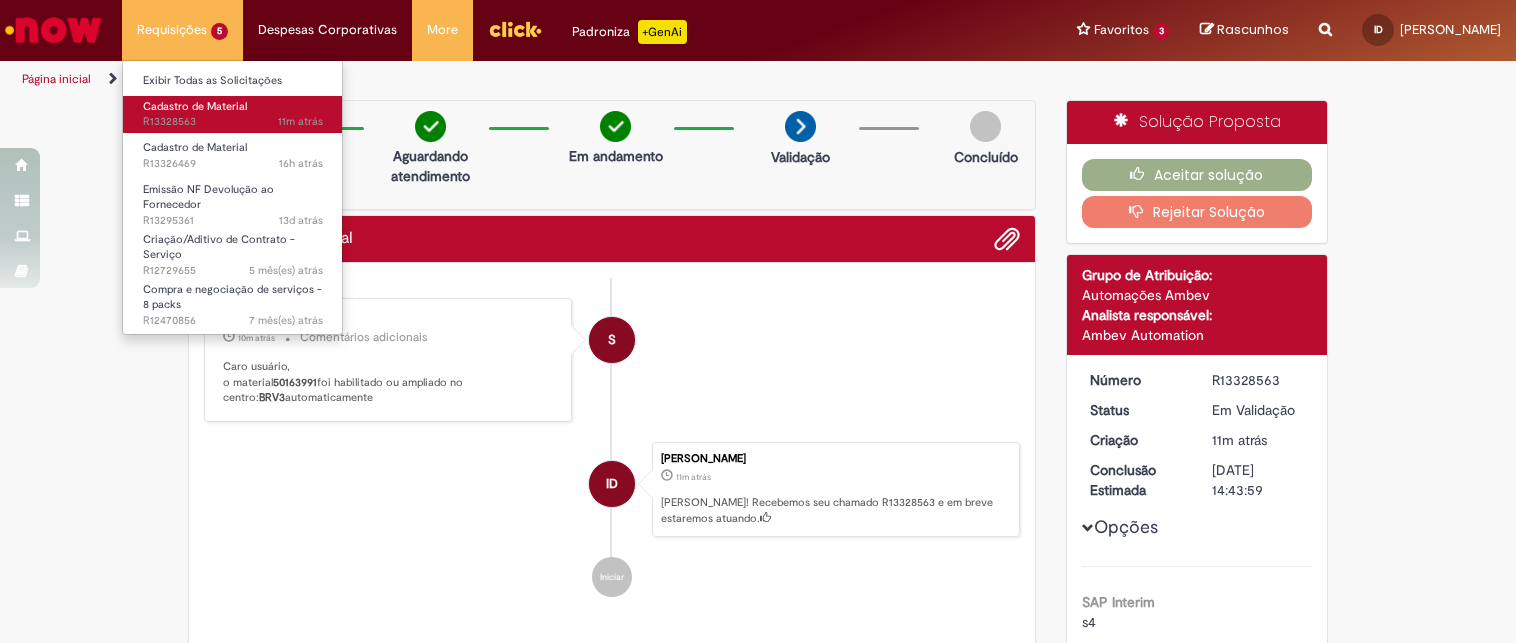 click on "Cadastro de Material" at bounding box center (195, 106) 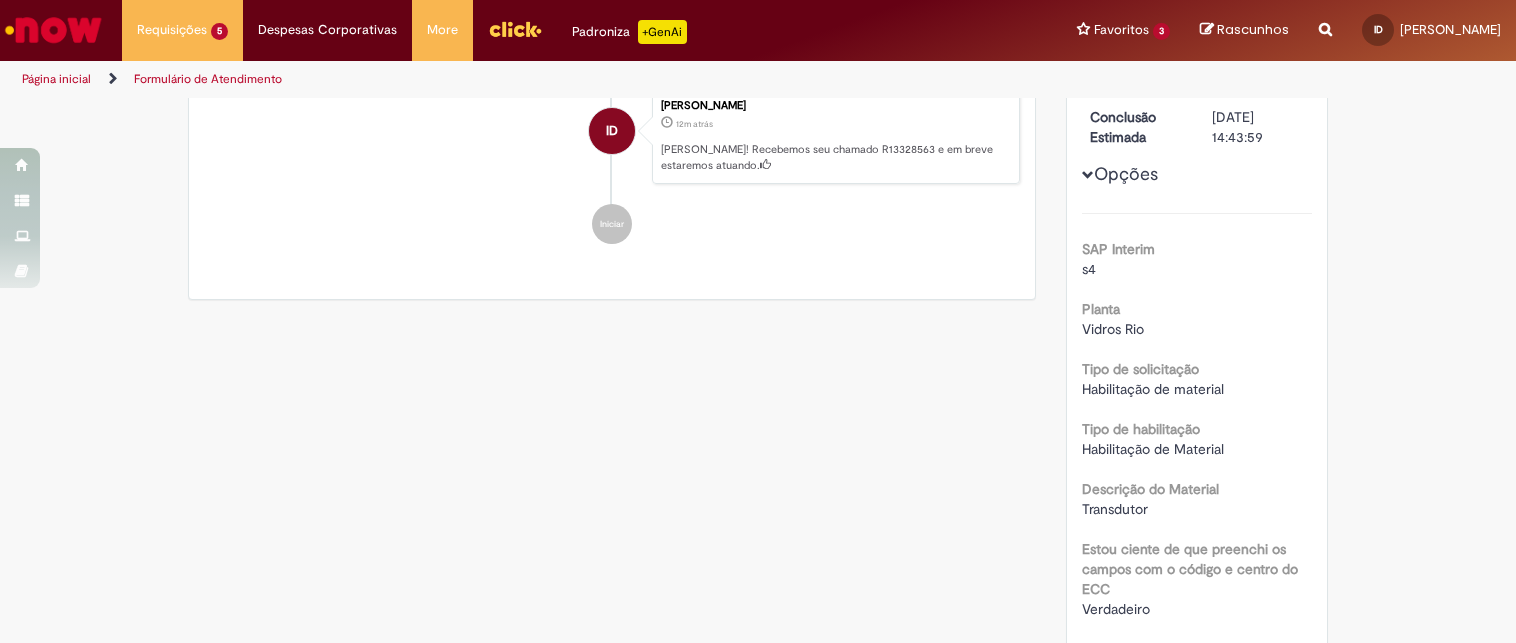 scroll, scrollTop: 0, scrollLeft: 0, axis: both 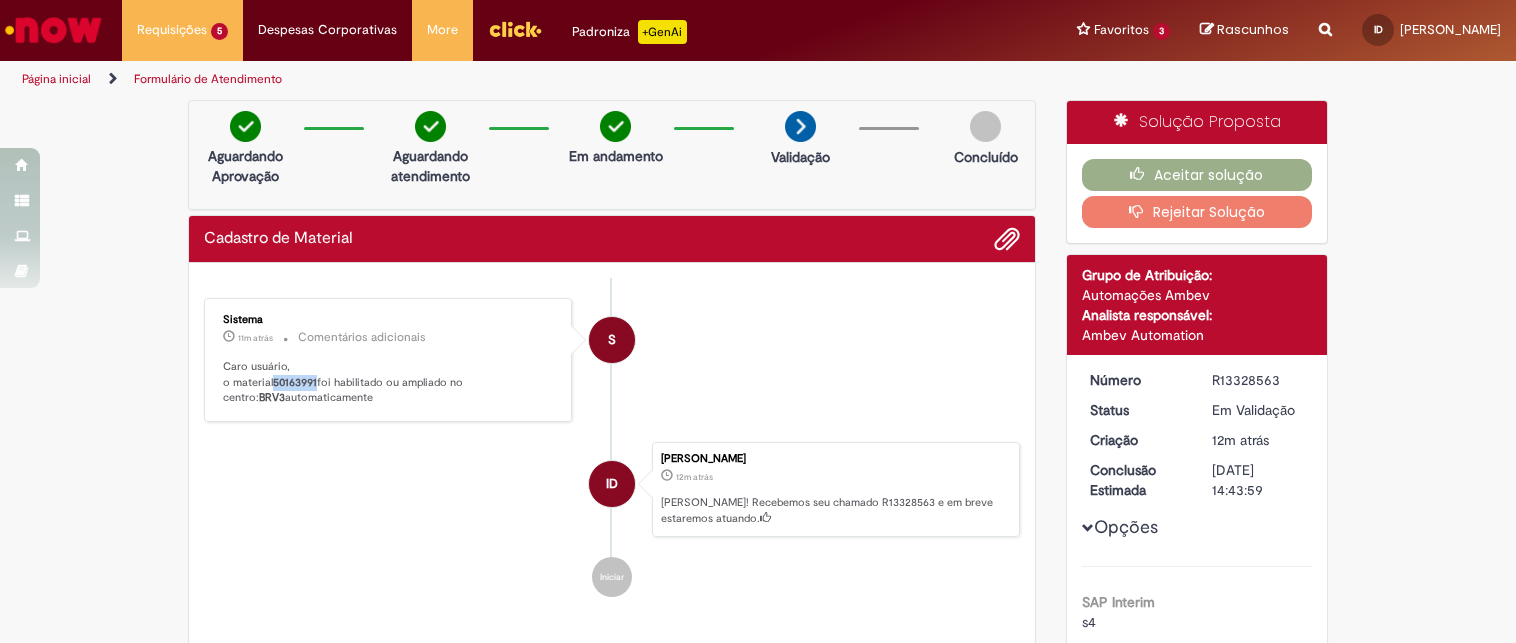 drag, startPoint x: 314, startPoint y: 385, endPoint x: 272, endPoint y: 385, distance: 42 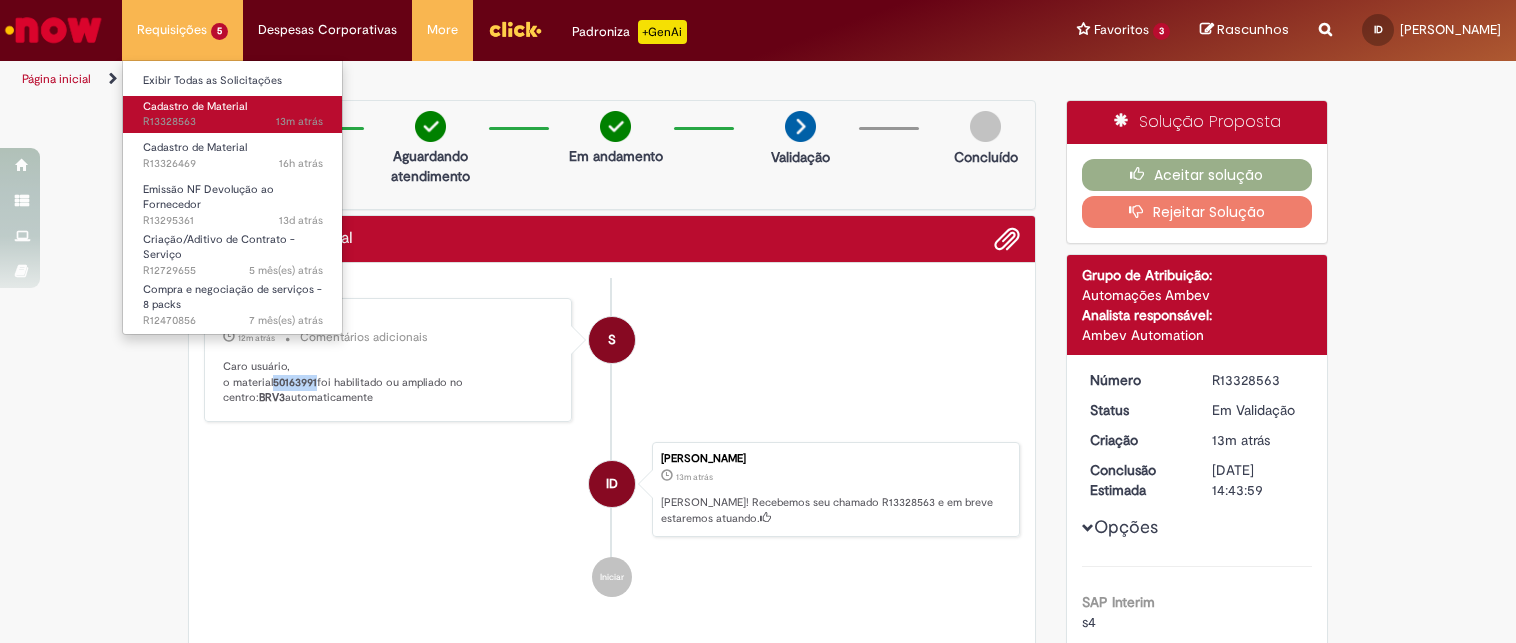 click on "Cadastro de Material" at bounding box center (195, 106) 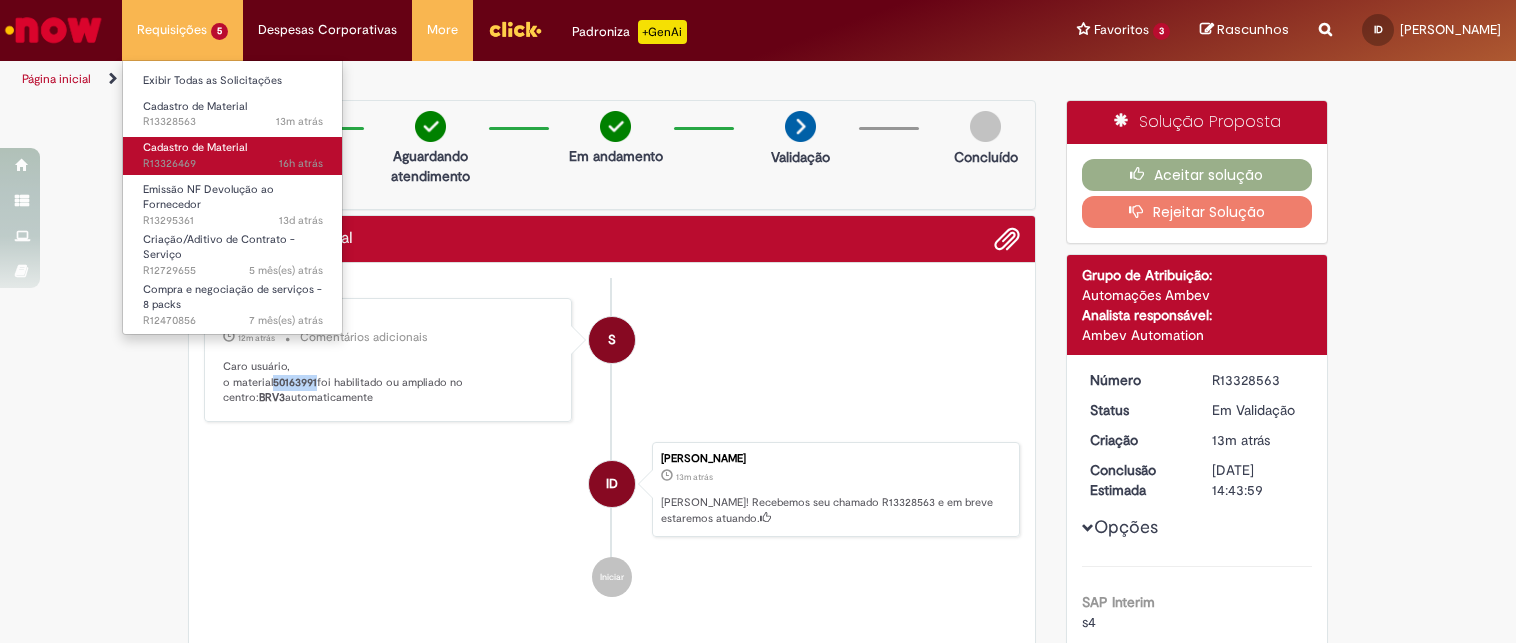 click on "Cadastro de Material" at bounding box center (195, 147) 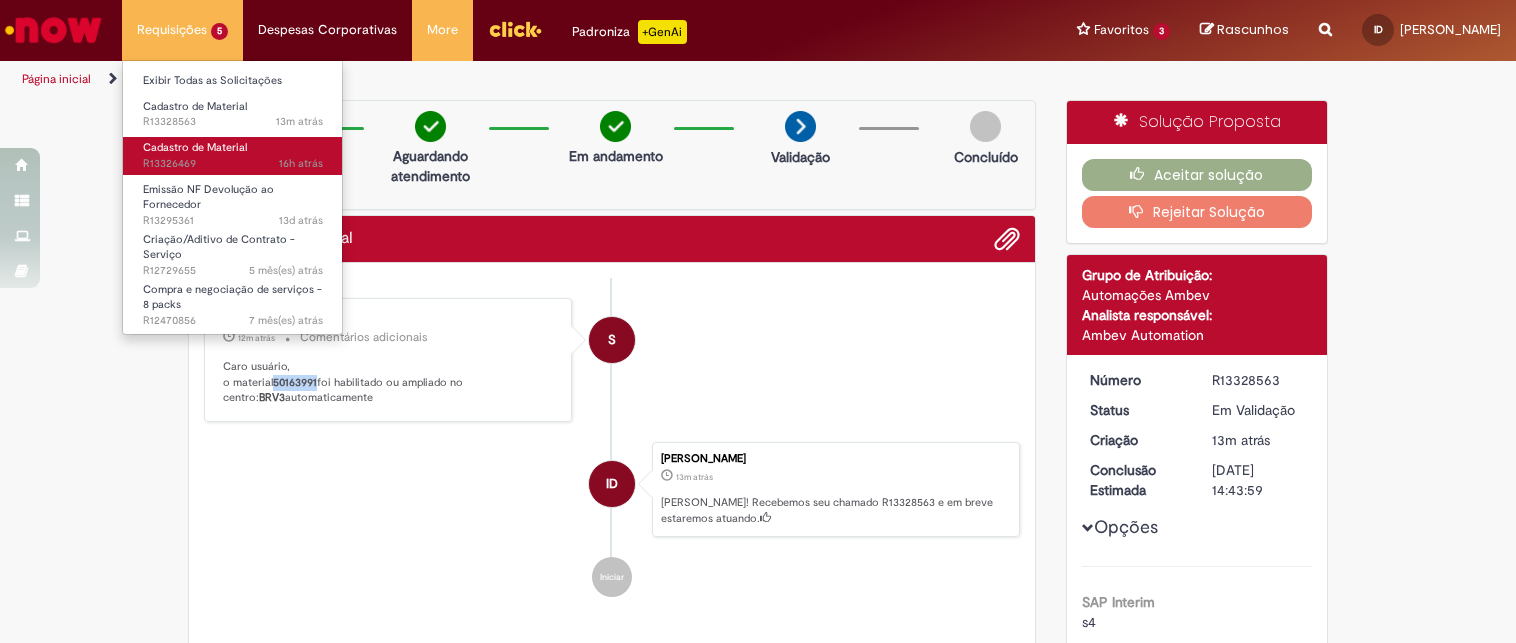 click on "16h atrás 16 horas atrás  R13326469" at bounding box center (233, 164) 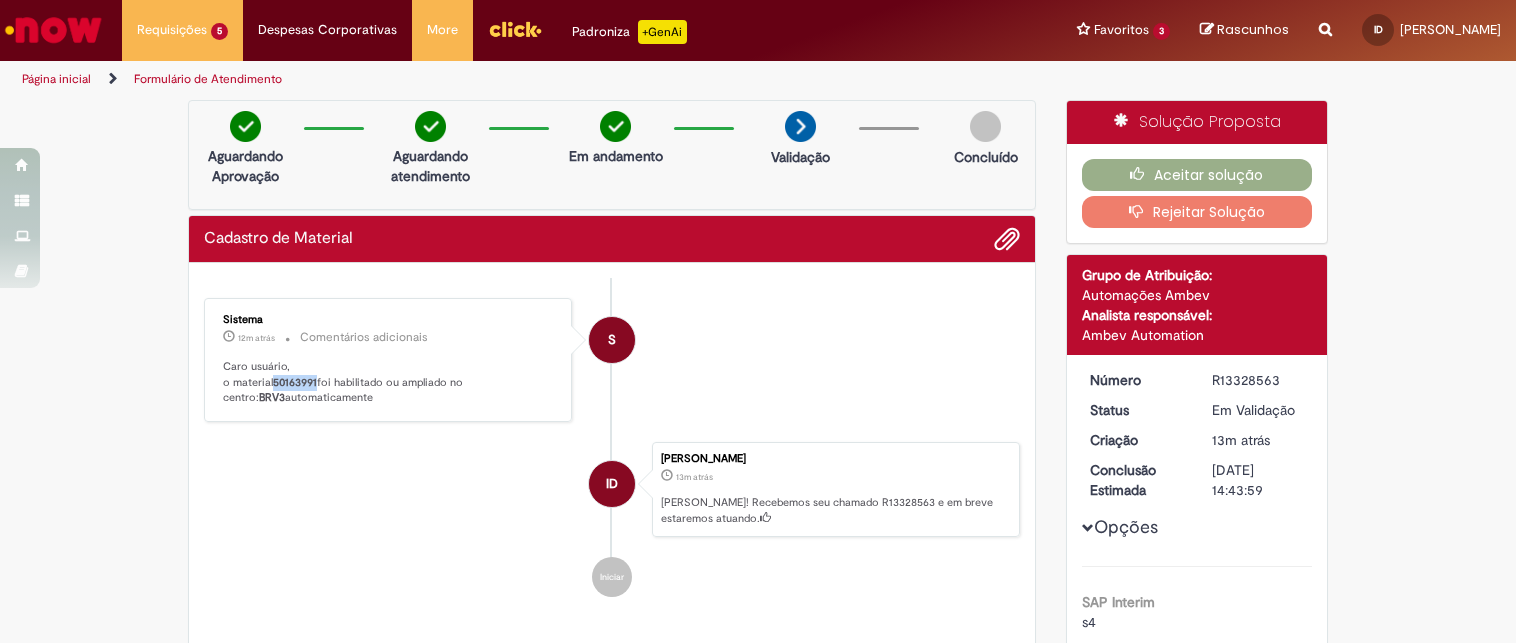 click on "S
Sistema
12m atrás 12 minutos atrás     Comentários adicionais
Caro usuário,  o material  50163991  foi habilitado ou ampliado no centro:  BRV3  automaticamente
ID
[PERSON_NAME]
13m atrás 13 minutos atrás
[PERSON_NAME]! Recebemos seu chamado R13328563 e em breve estaremos atuando.
Iniciar" at bounding box center (612, 448) 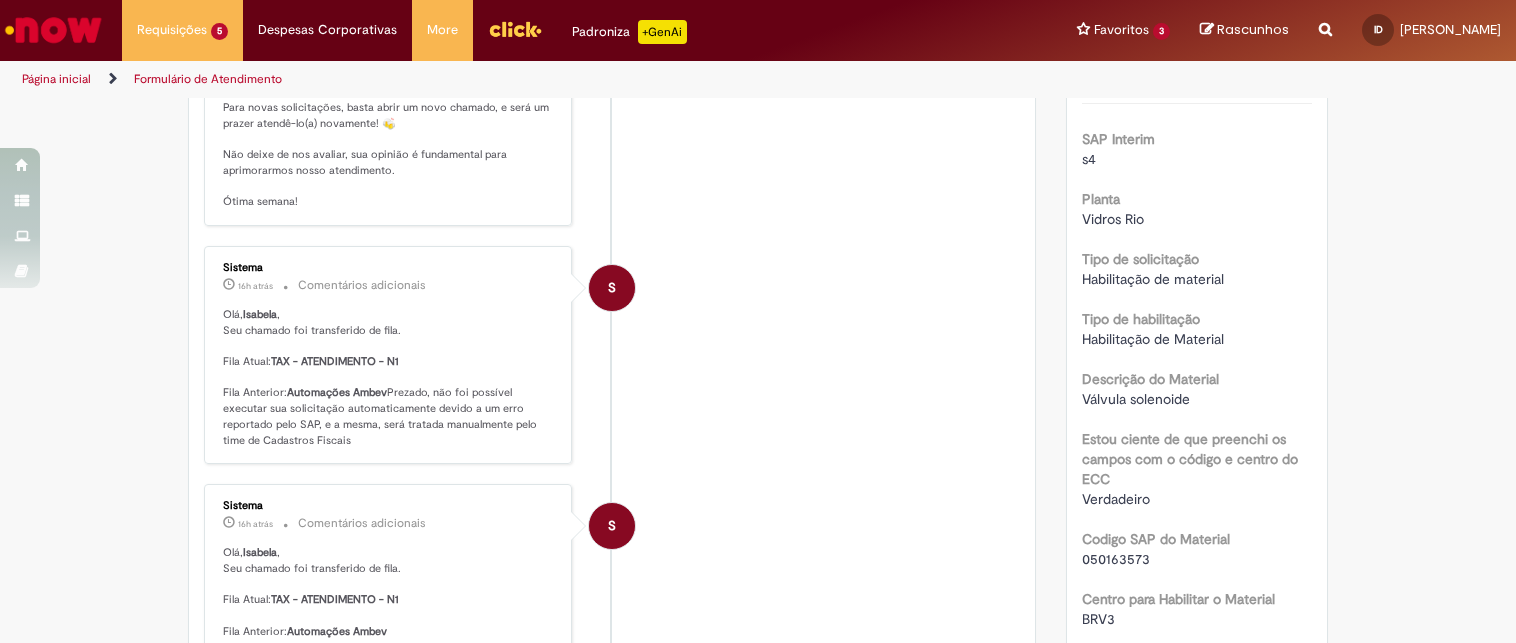 scroll, scrollTop: 648, scrollLeft: 0, axis: vertical 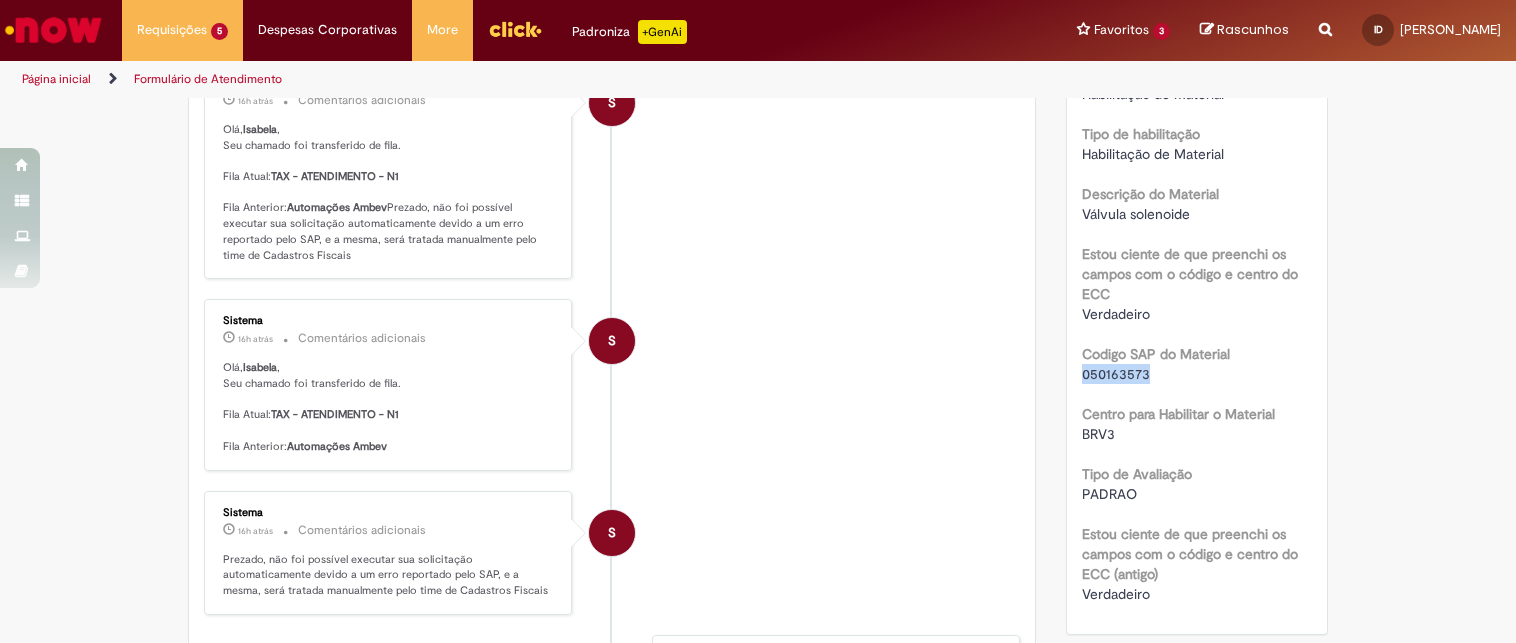 drag, startPoint x: 1138, startPoint y: 377, endPoint x: 1070, endPoint y: 375, distance: 68.0294 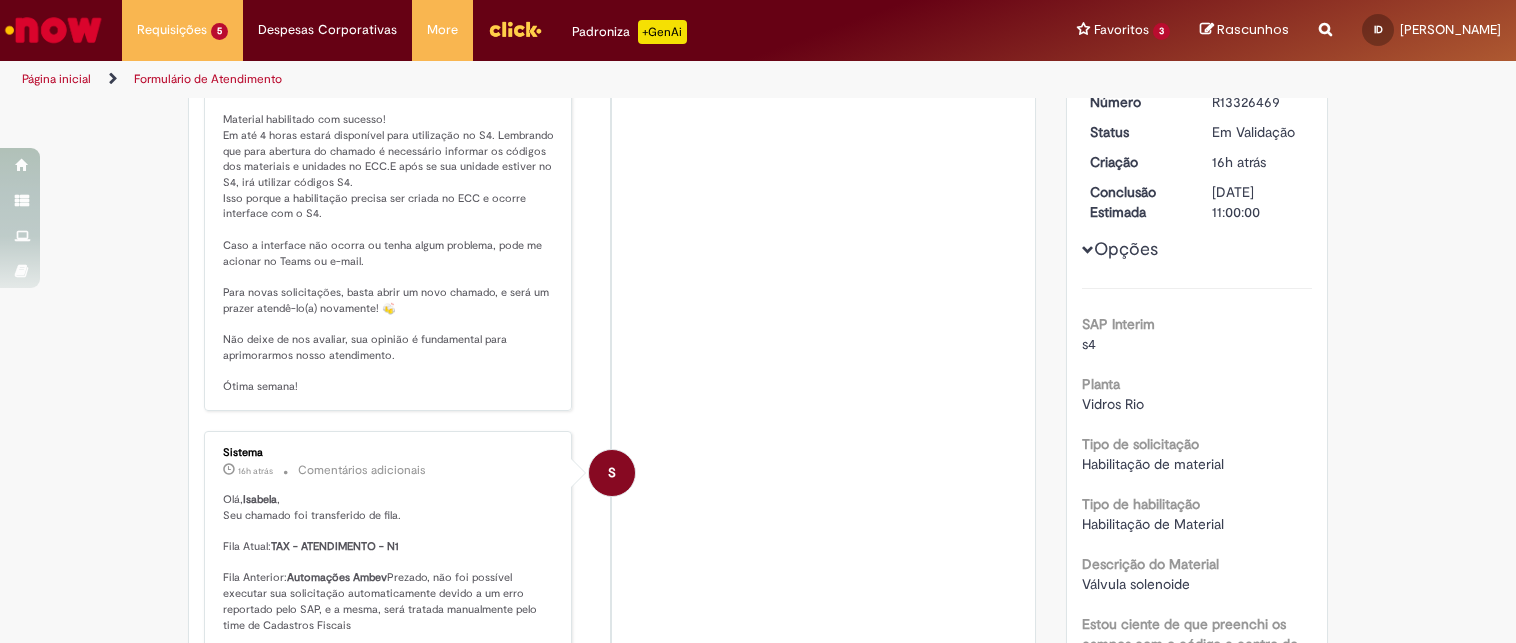 scroll, scrollTop: 0, scrollLeft: 0, axis: both 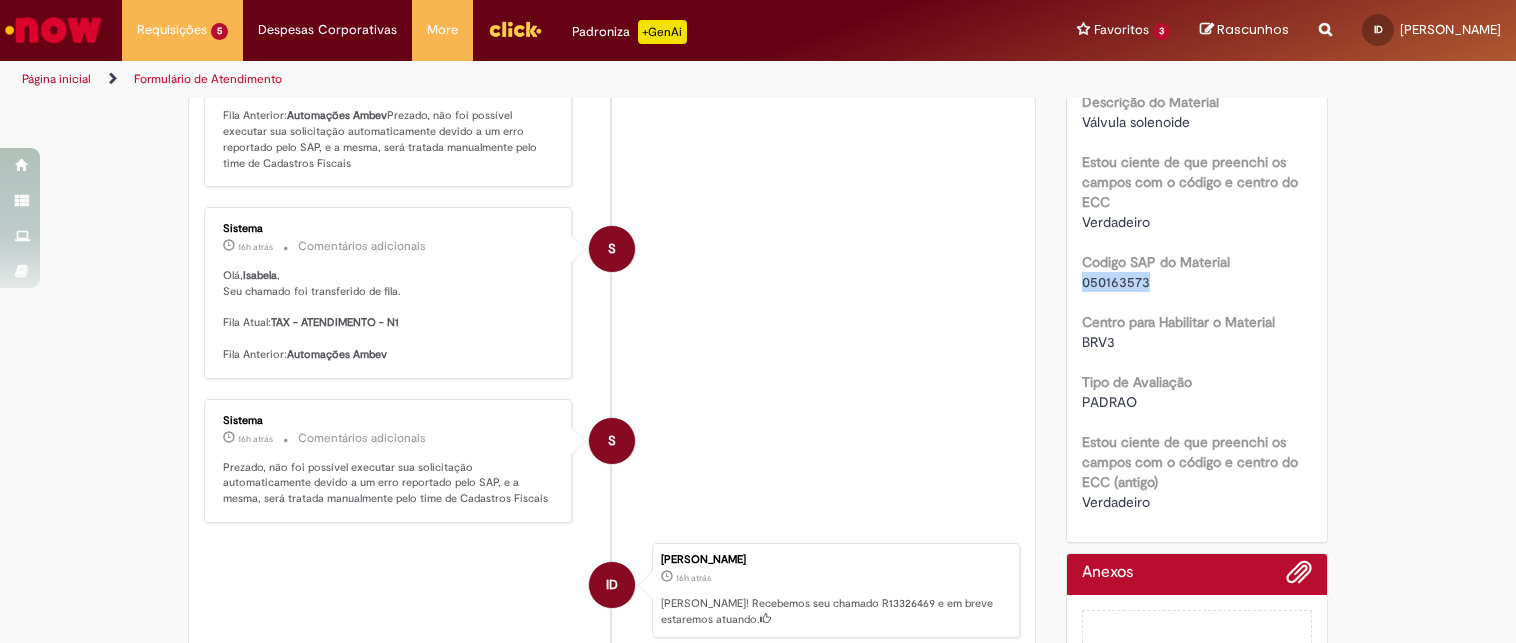 copy on "050163573" 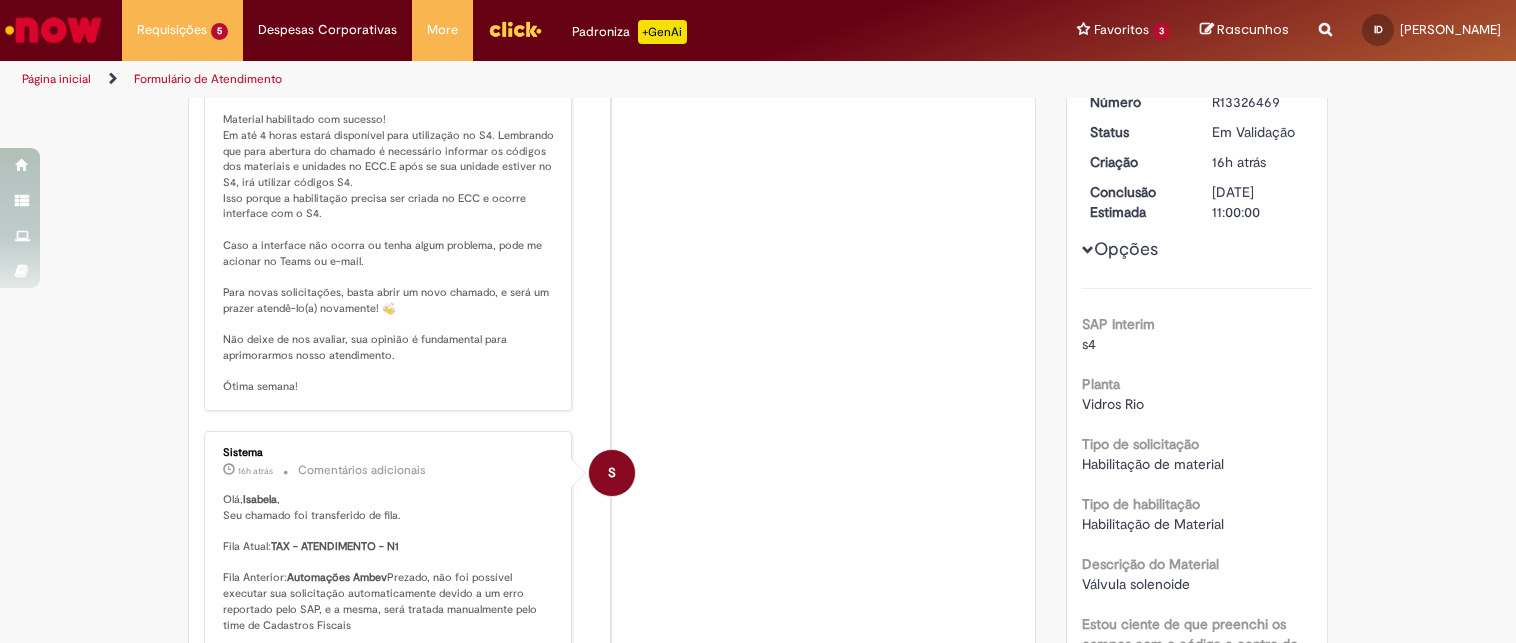 scroll, scrollTop: 0, scrollLeft: 0, axis: both 